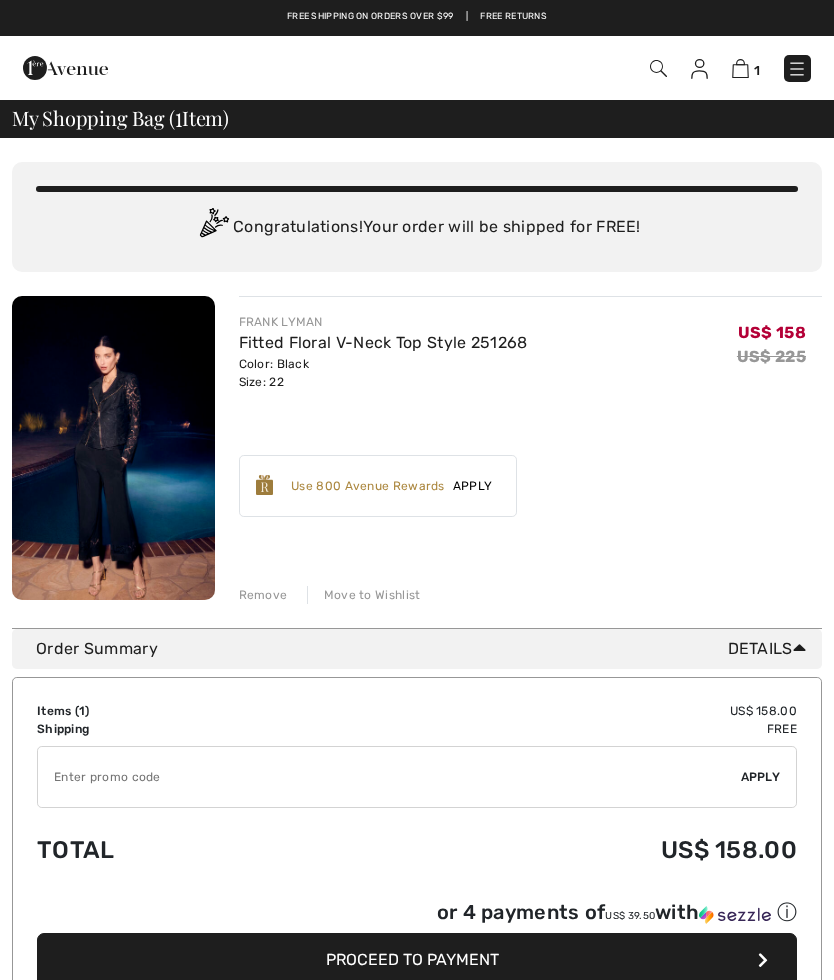 scroll, scrollTop: 0, scrollLeft: 0, axis: both 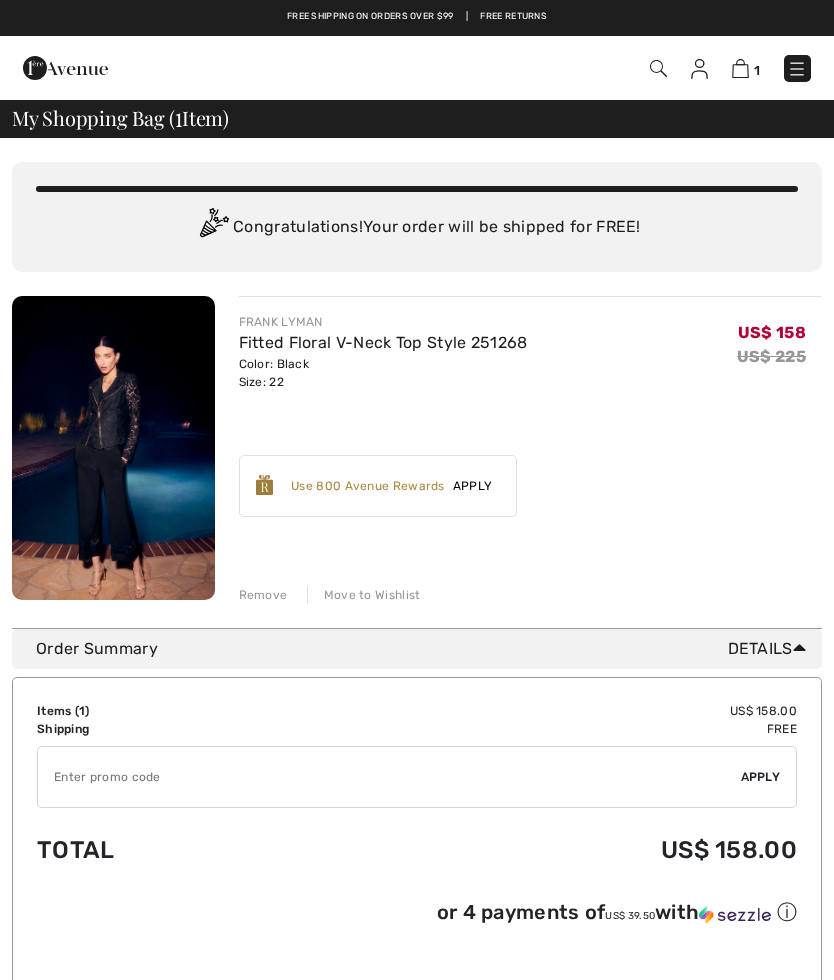click at bounding box center [699, 69] 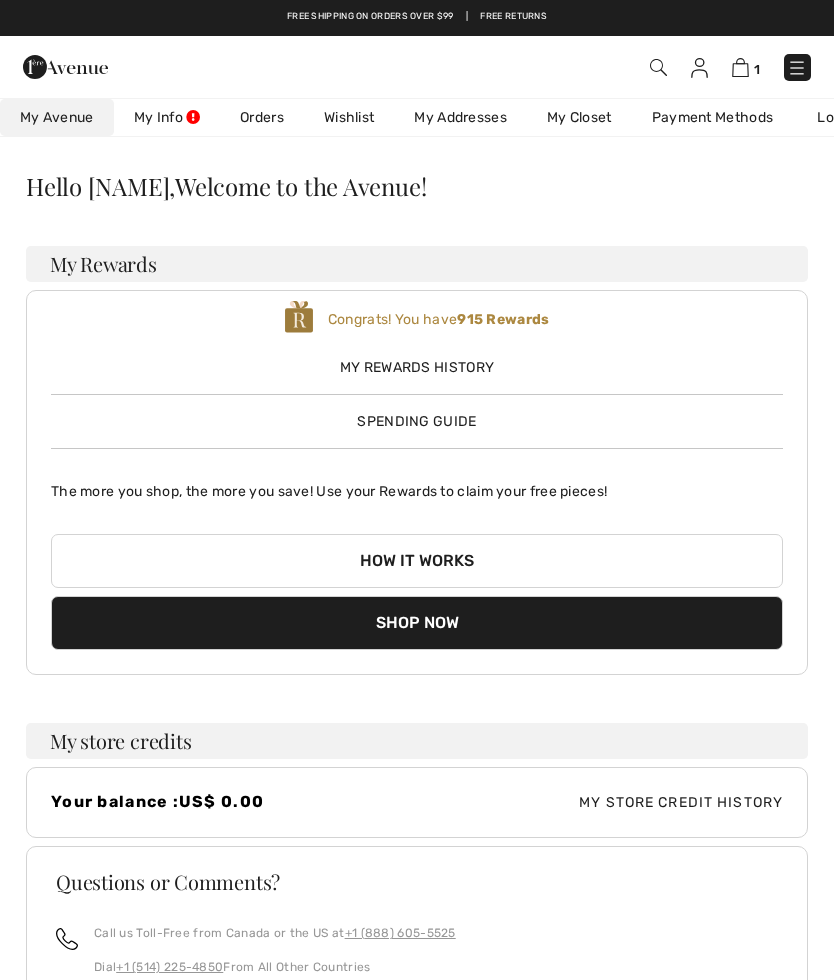 scroll, scrollTop: 0, scrollLeft: 0, axis: both 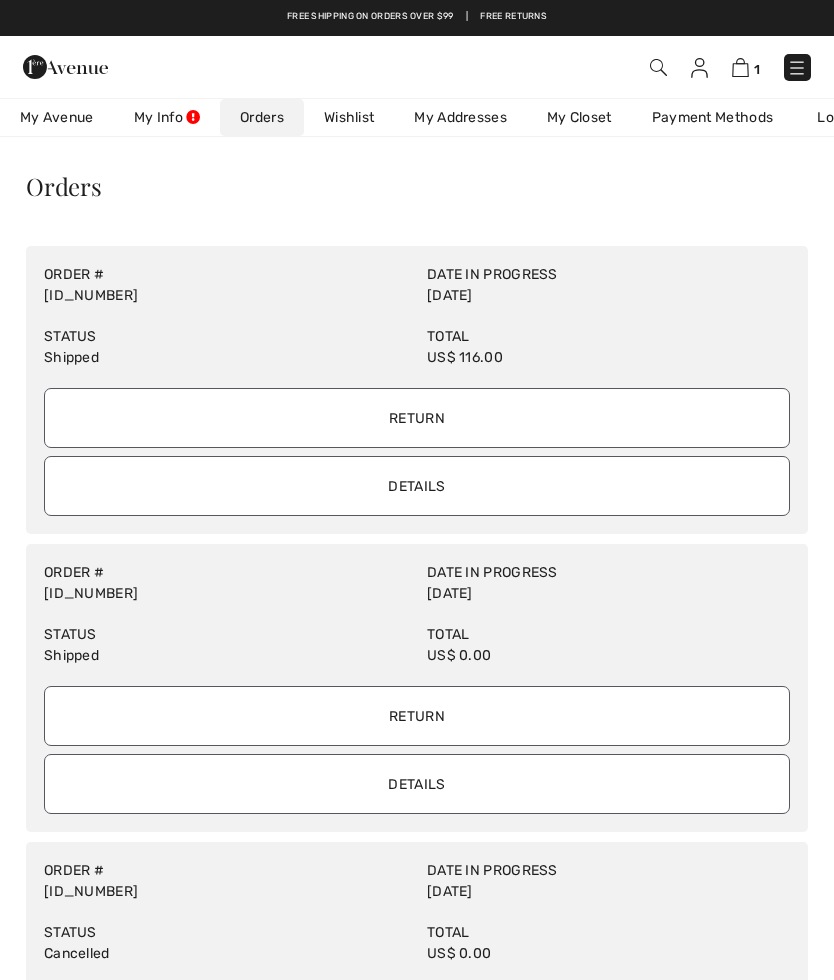 click on "Return" at bounding box center (417, 716) 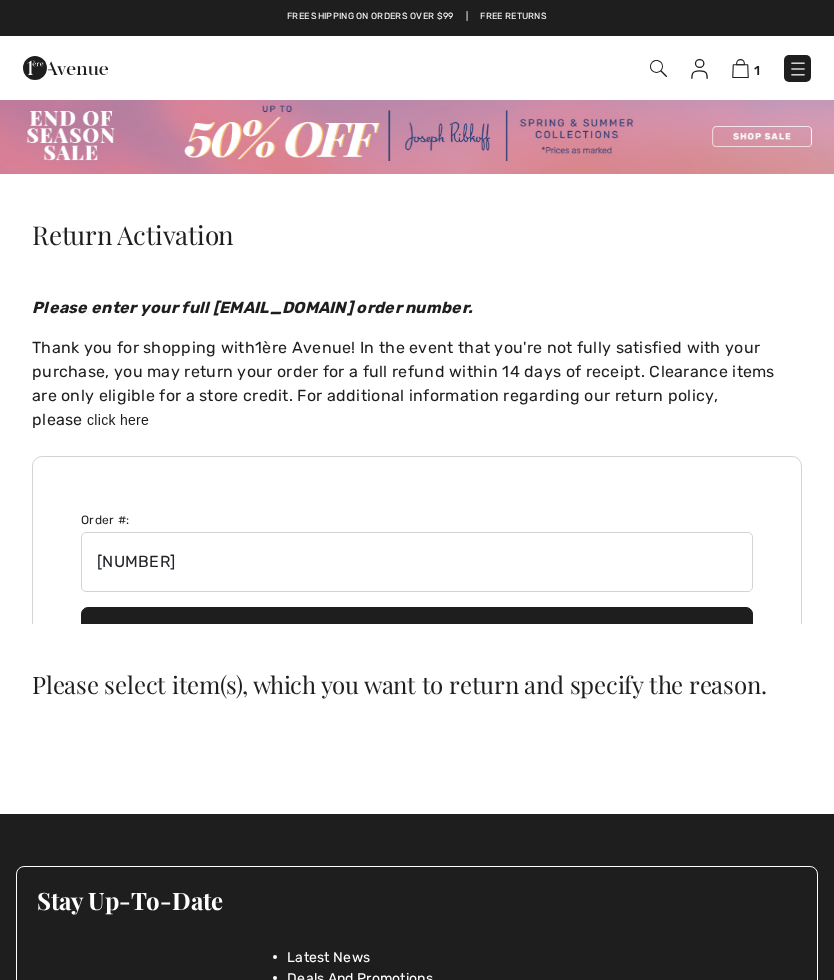 scroll, scrollTop: 0, scrollLeft: 0, axis: both 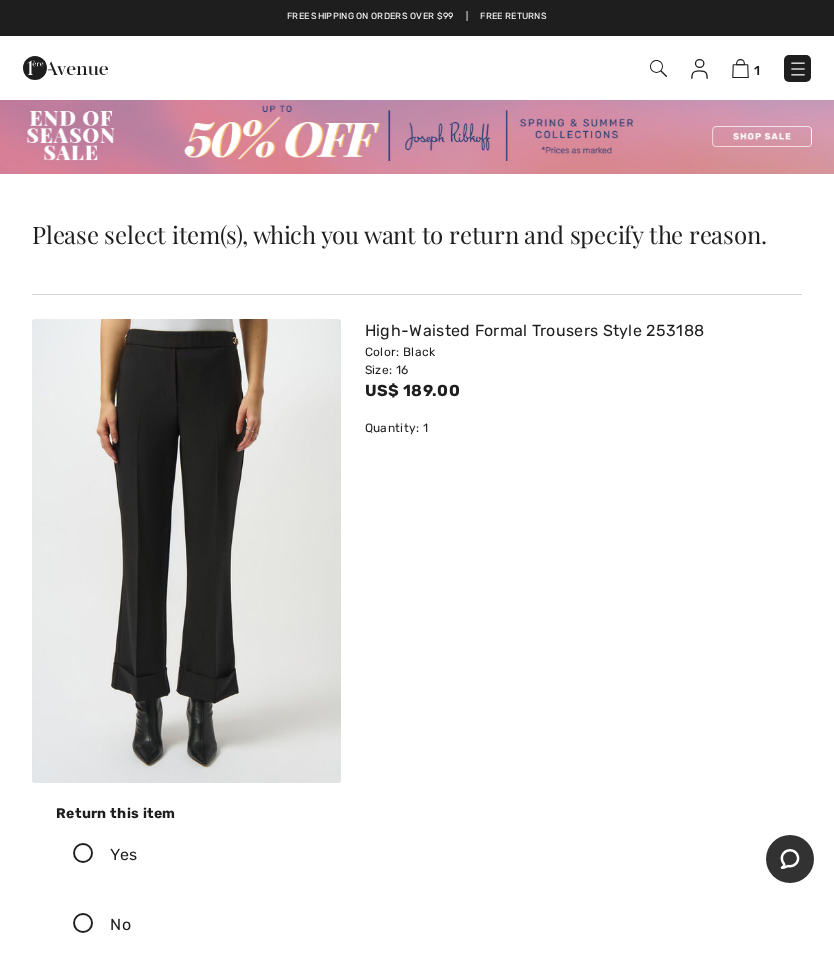click on "Yes" at bounding box center [417, 855] 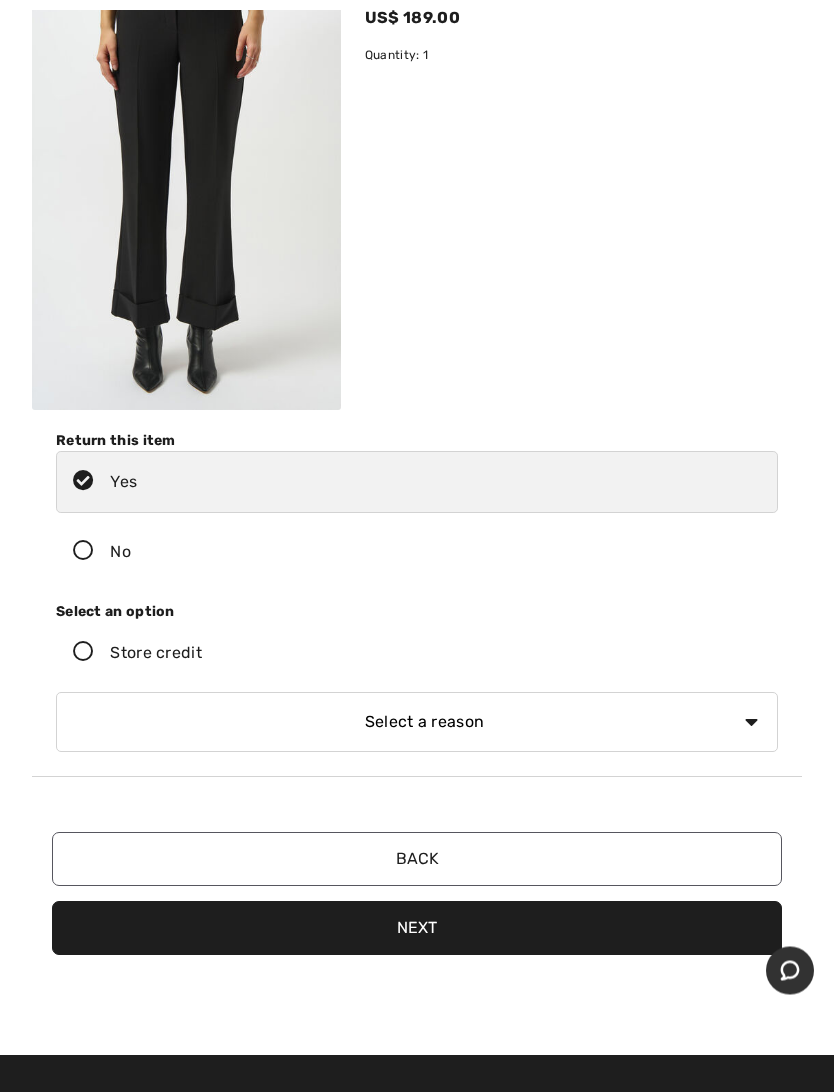 click at bounding box center [83, 653] 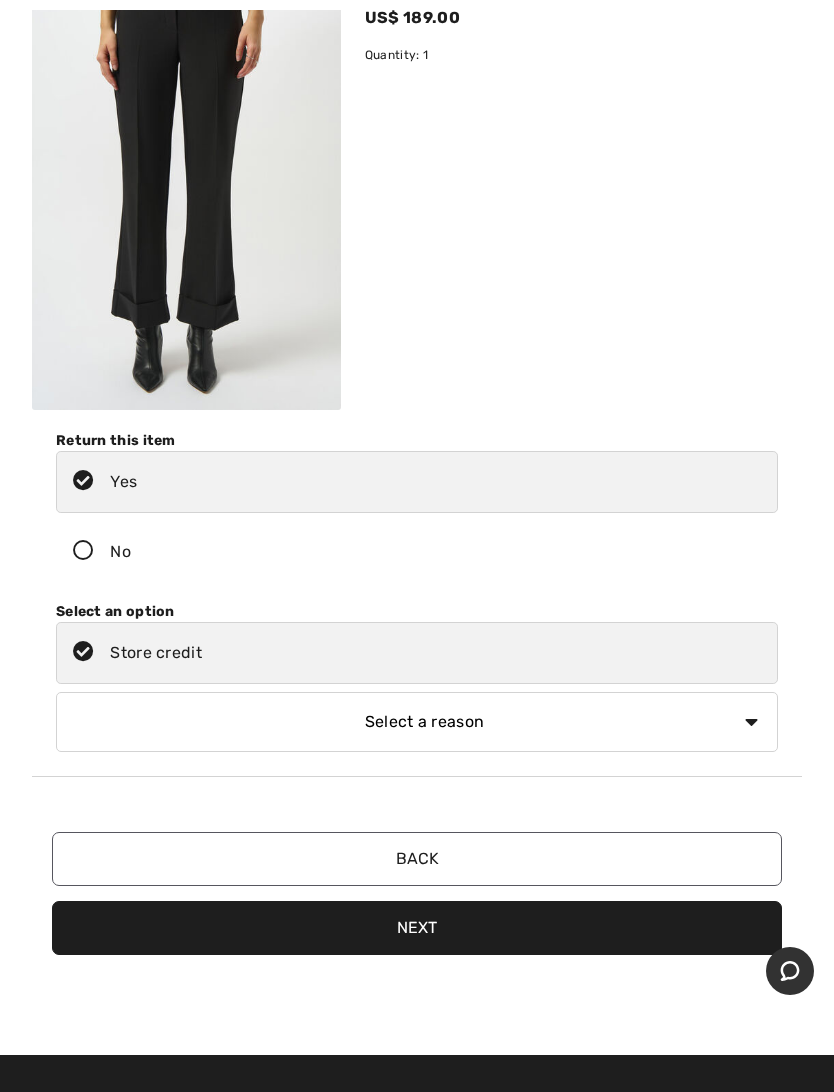 click on "Select a reason
I received the wrong product or size
My order arrived too late
I no longer need the product
The product did not meet my expectations
Item was received damaged
I ordered an incorrect size
Other (please specify)" at bounding box center (417, 722) 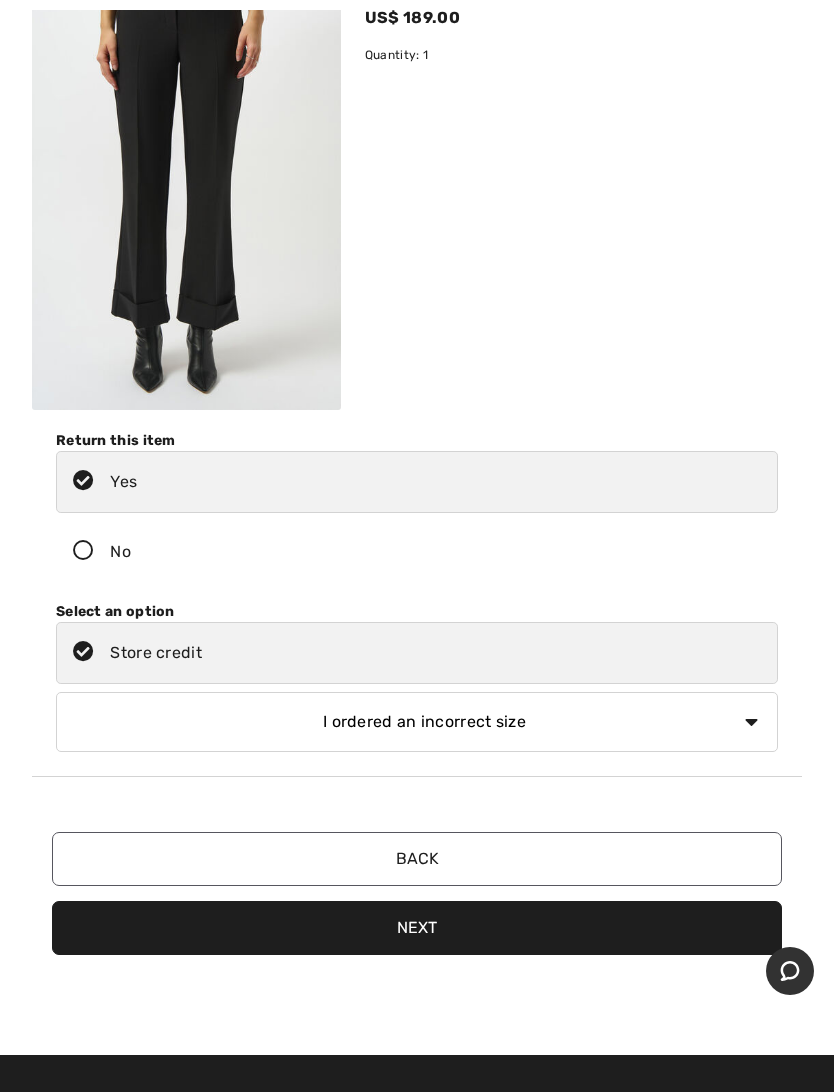 click on "Next" at bounding box center [417, 928] 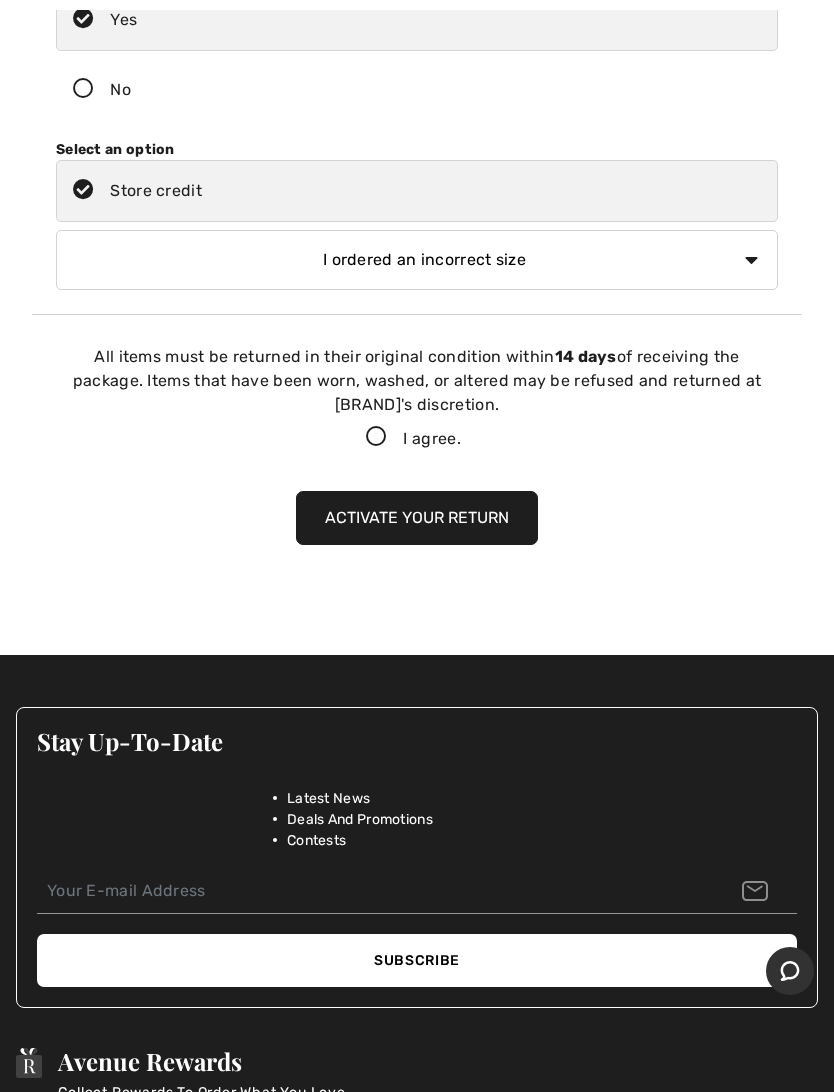 scroll, scrollTop: 1059, scrollLeft: 0, axis: vertical 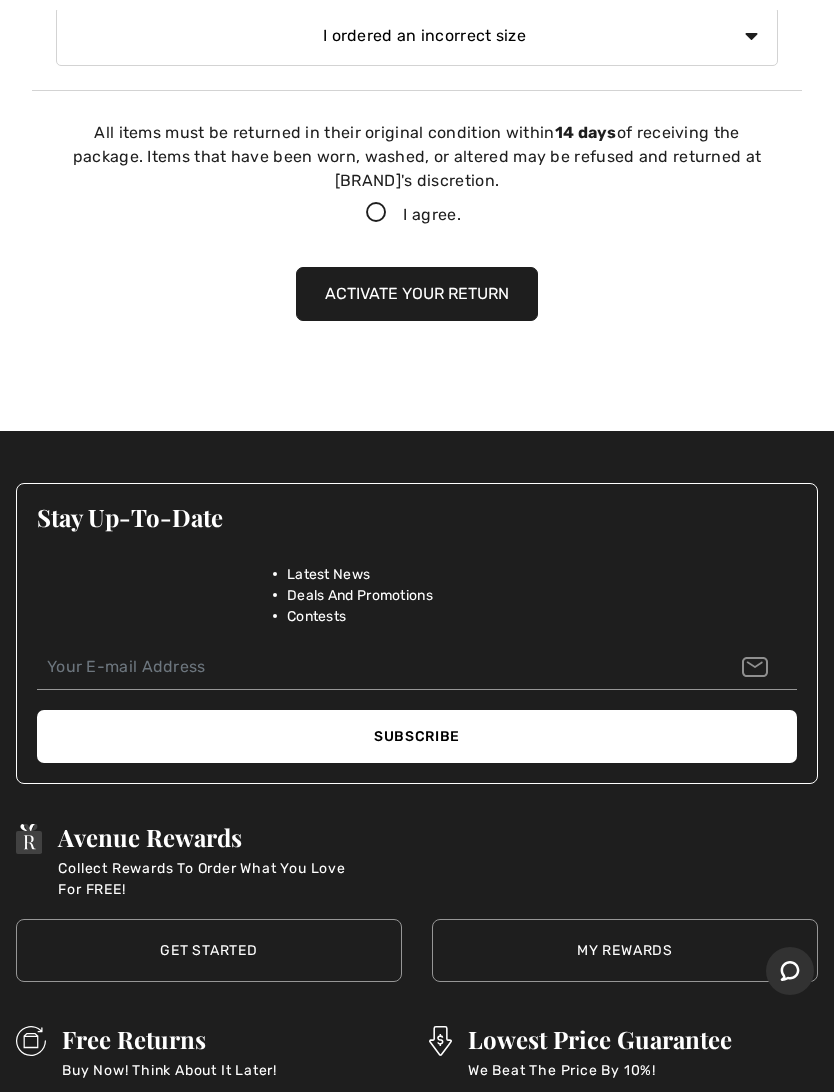 click at bounding box center (376, 213) 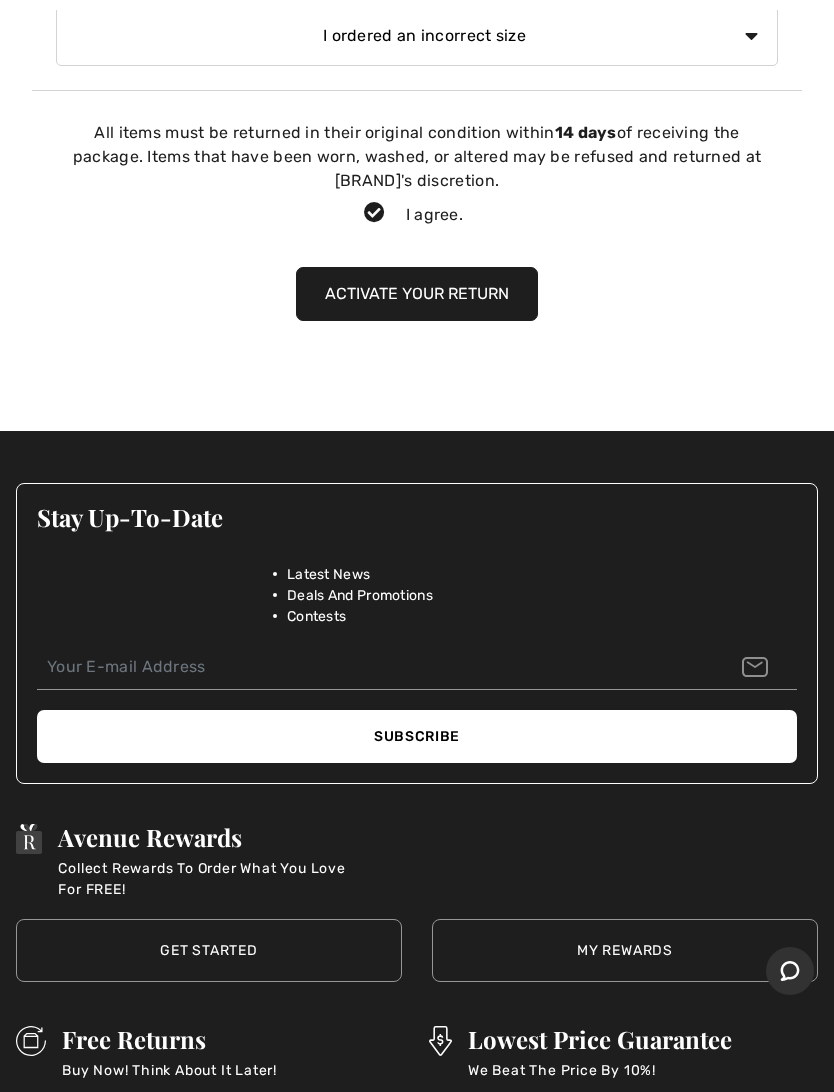 click on "Activate your return" at bounding box center (417, 294) 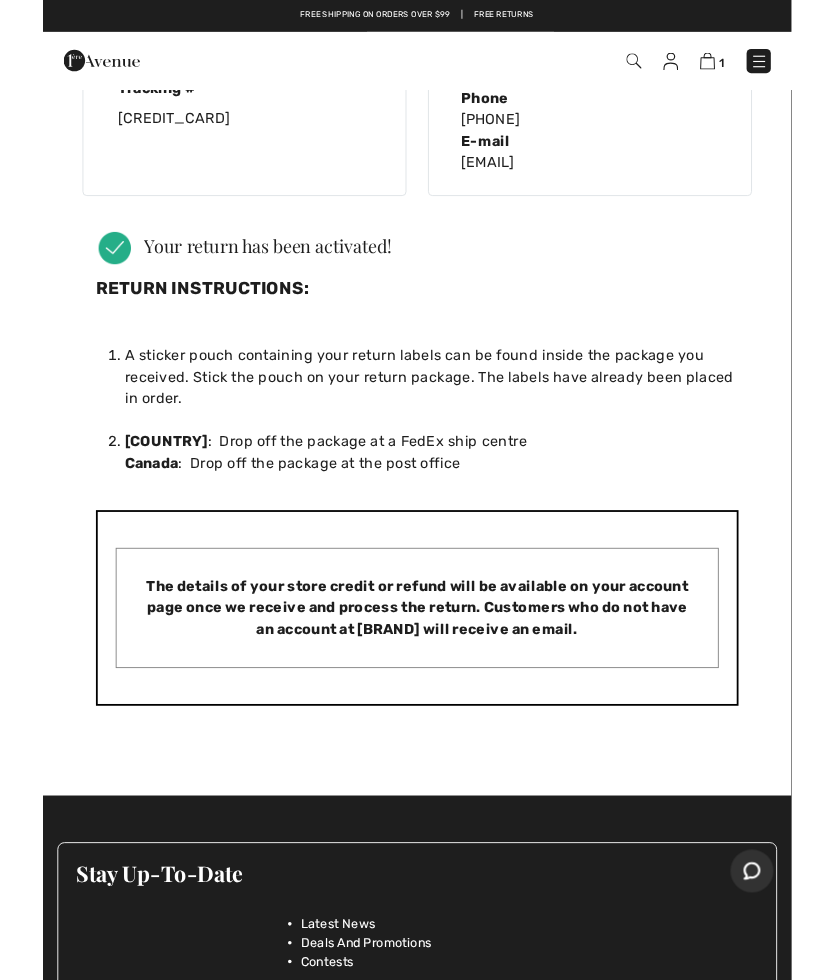 scroll, scrollTop: 0, scrollLeft: 0, axis: both 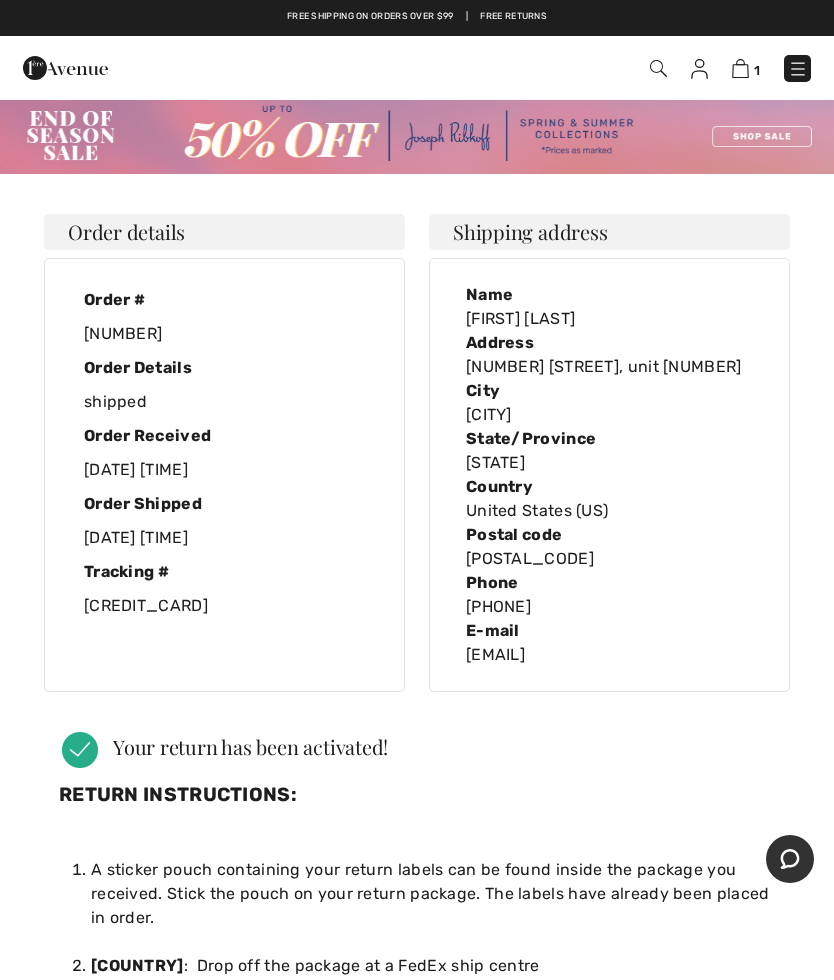 click at bounding box center [699, 69] 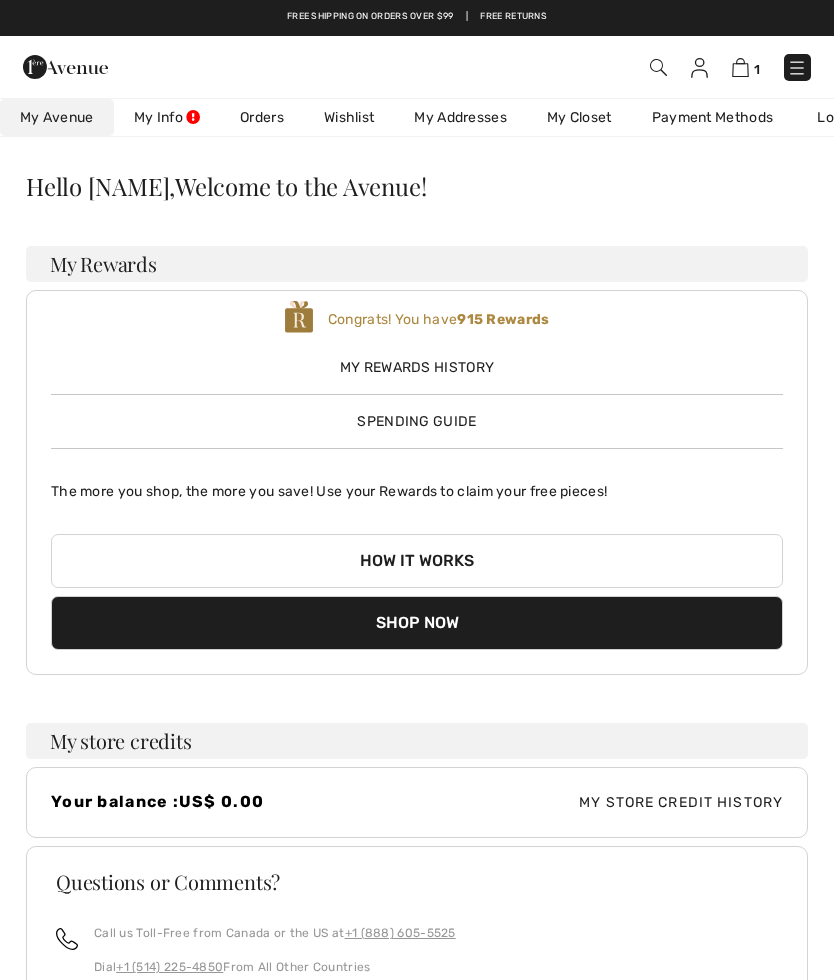 scroll, scrollTop: 0, scrollLeft: 0, axis: both 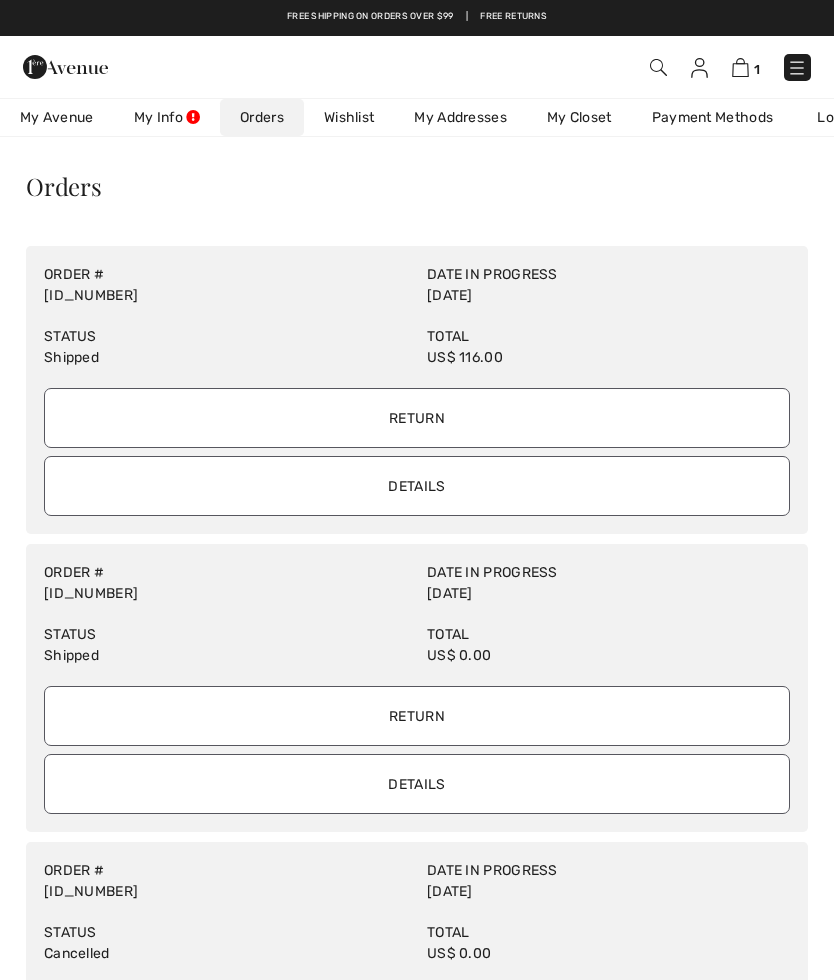 click on "Details" at bounding box center (417, 784) 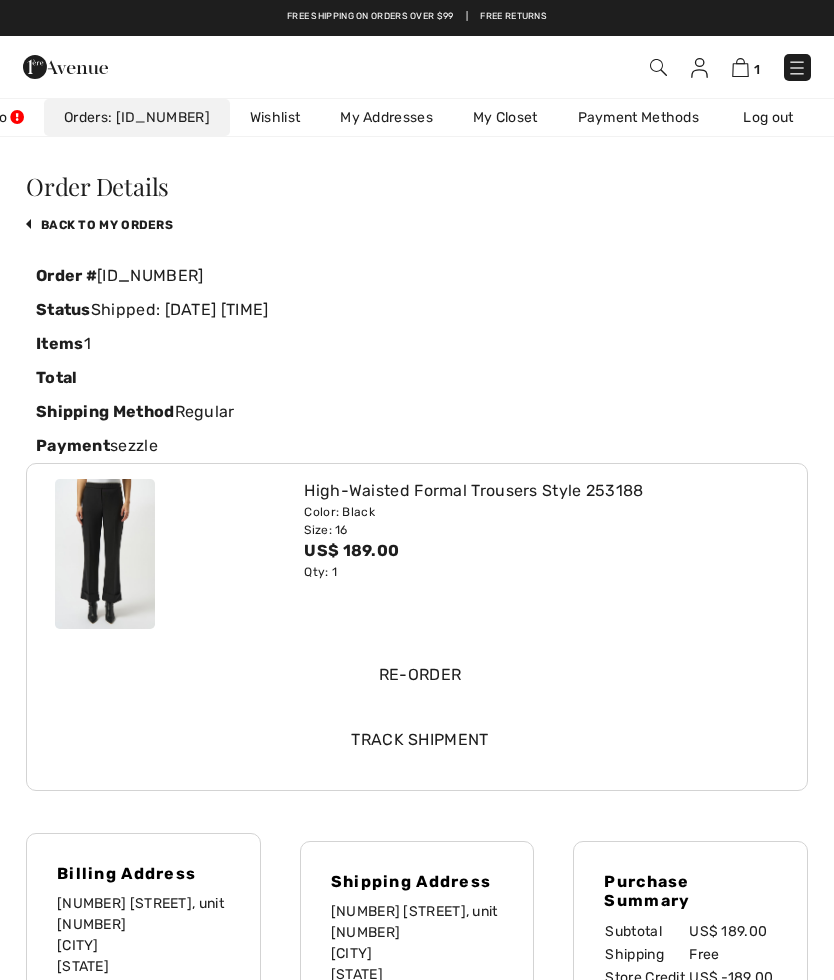 scroll, scrollTop: 0, scrollLeft: 200, axis: horizontal 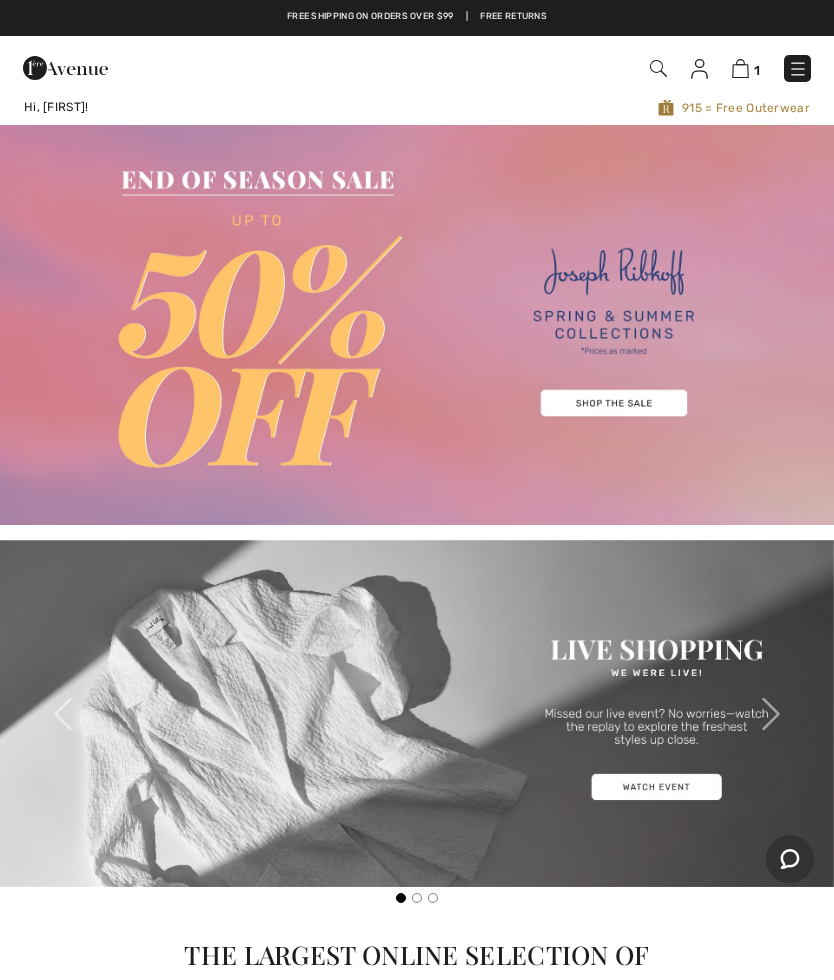 click at bounding box center (699, 69) 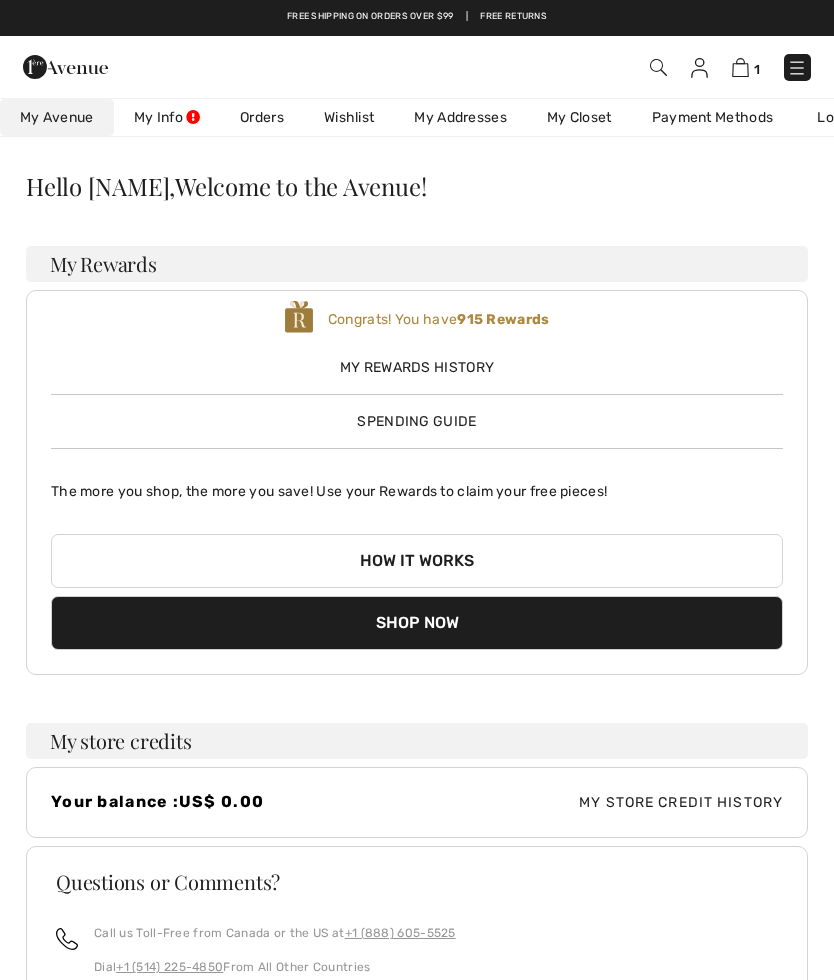 scroll, scrollTop: 0, scrollLeft: 0, axis: both 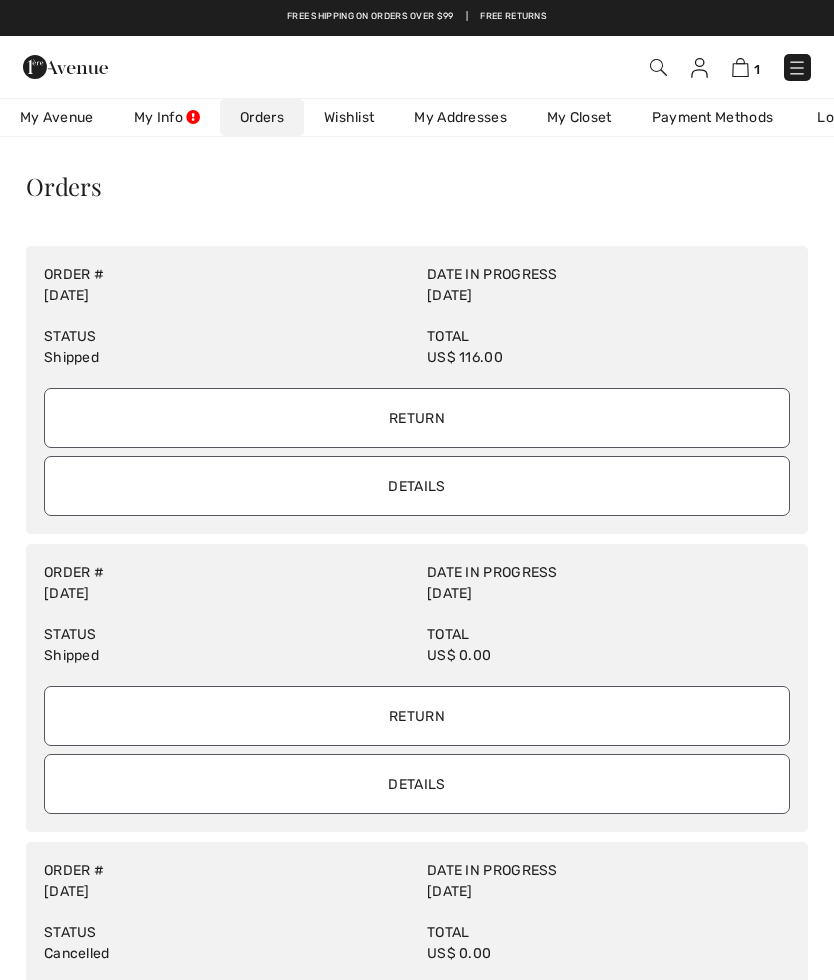 click on "Details" at bounding box center [417, 486] 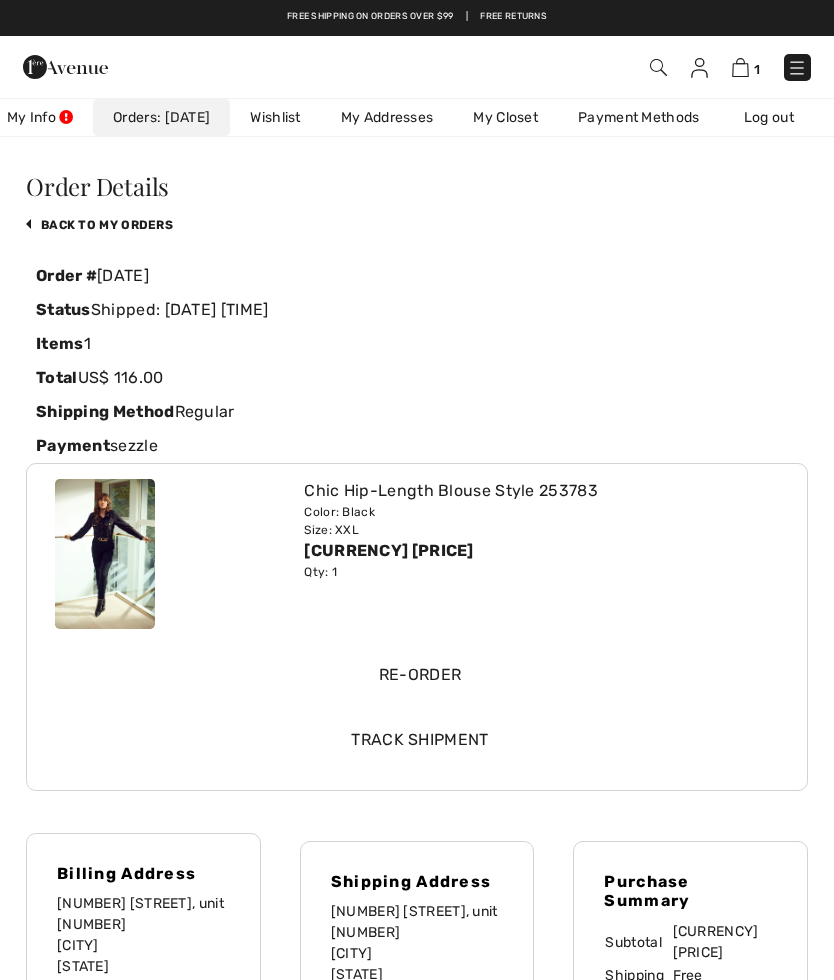 scroll, scrollTop: 0, scrollLeft: 200, axis: horizontal 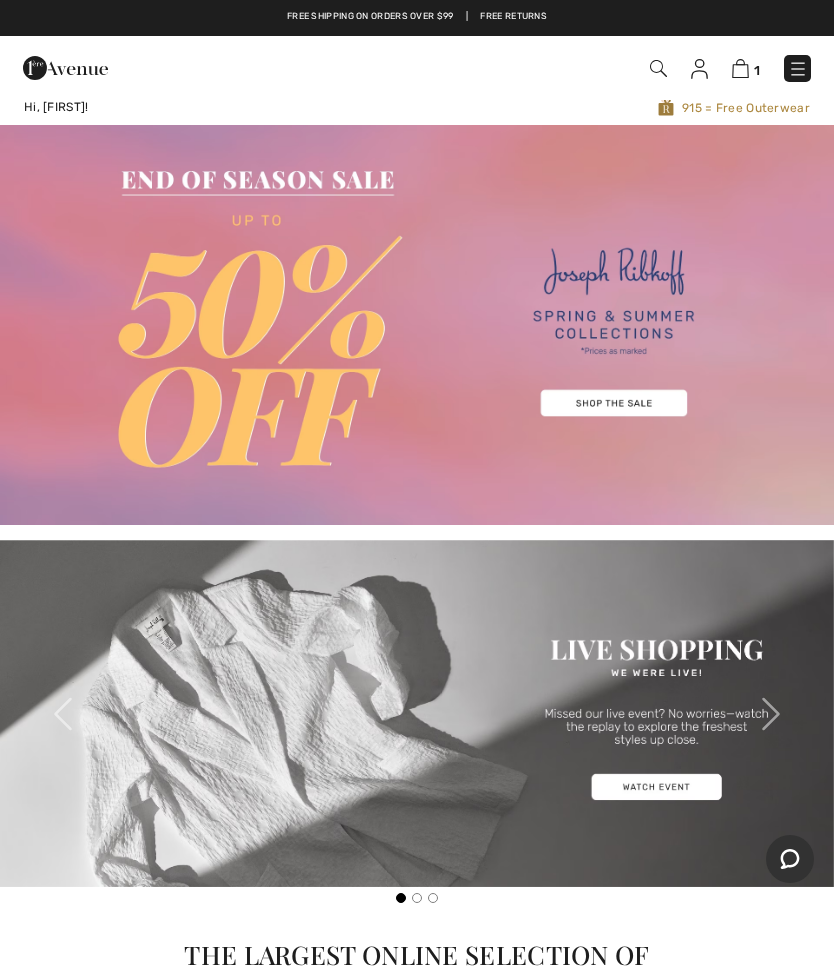 click at bounding box center [699, 69] 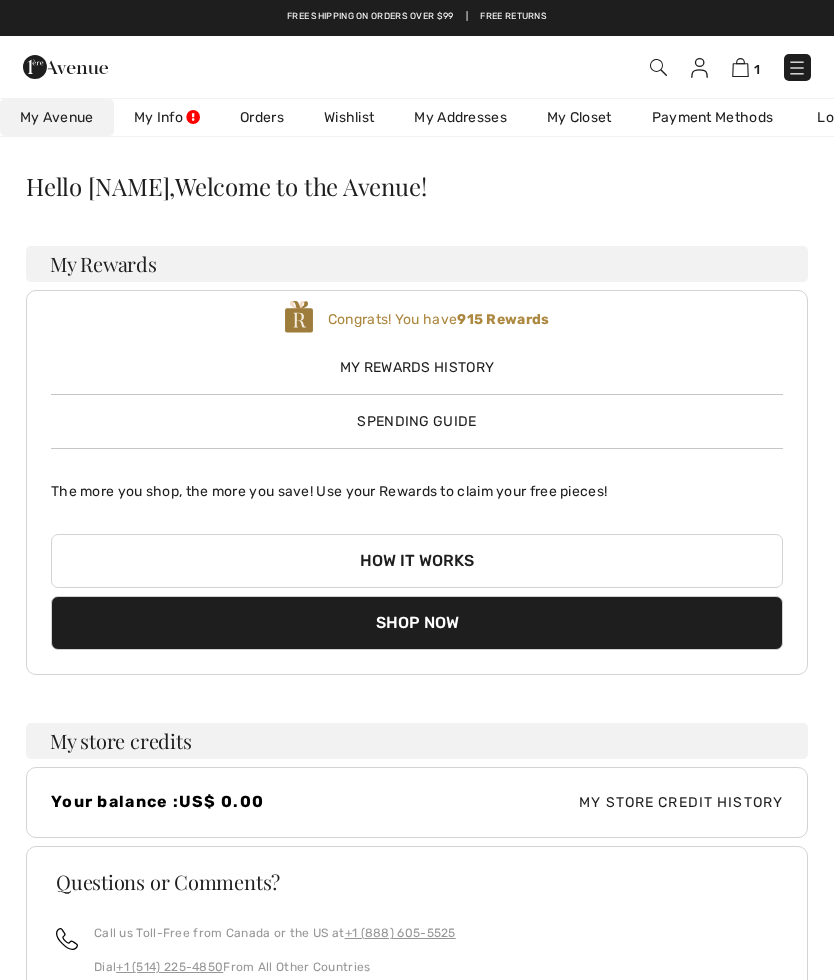 scroll, scrollTop: 0, scrollLeft: 0, axis: both 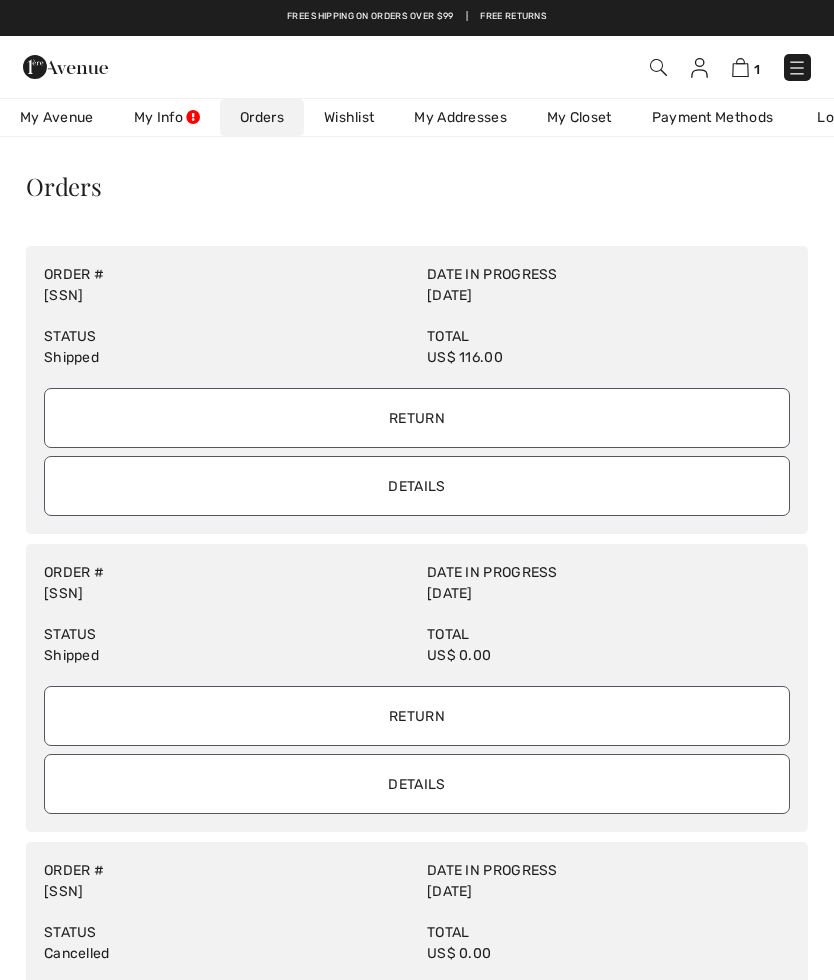 click on "Details" at bounding box center [417, 784] 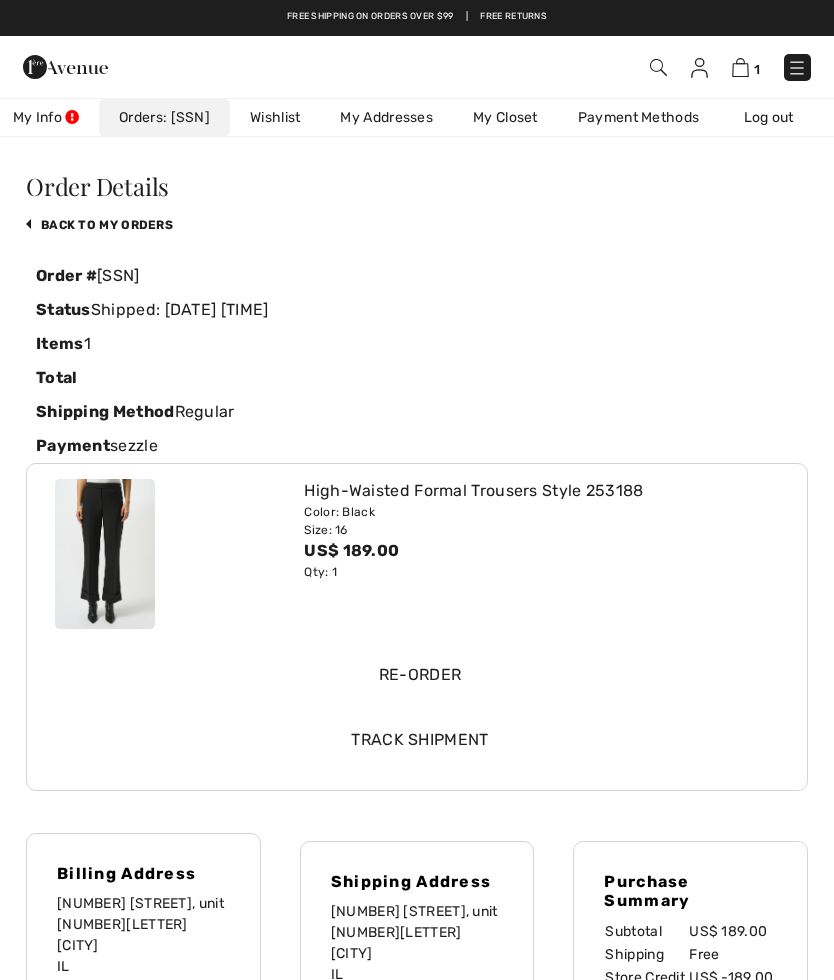 scroll, scrollTop: 0, scrollLeft: 200, axis: horizontal 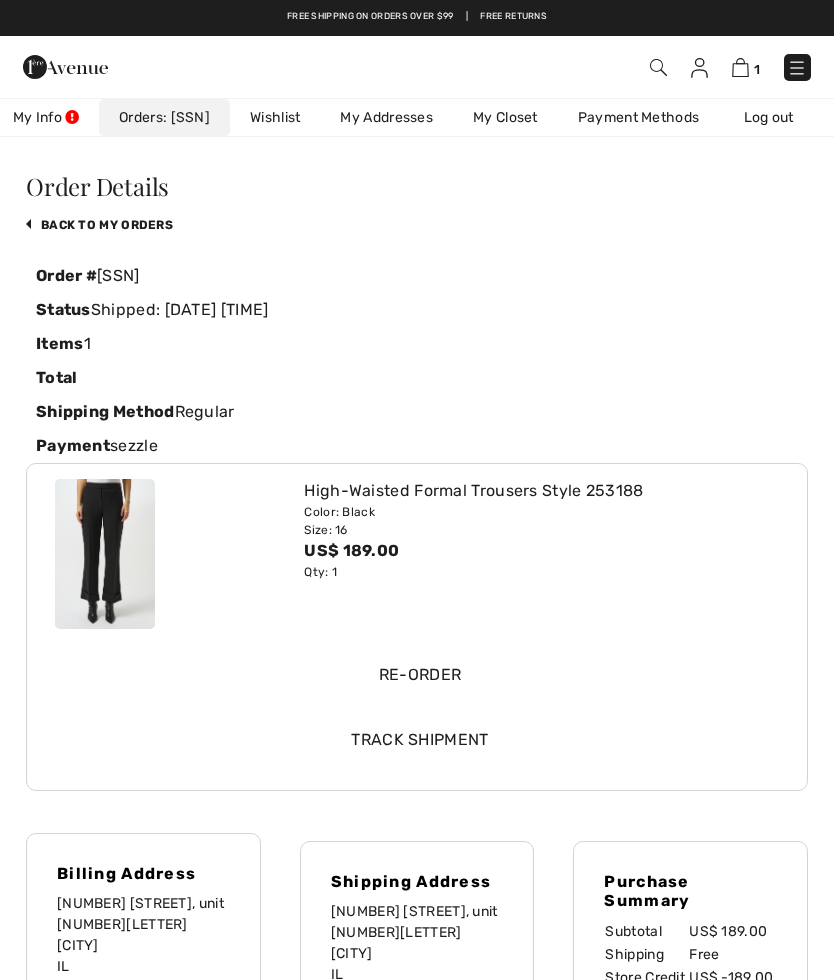 click on "Wishlist" at bounding box center [275, 117] 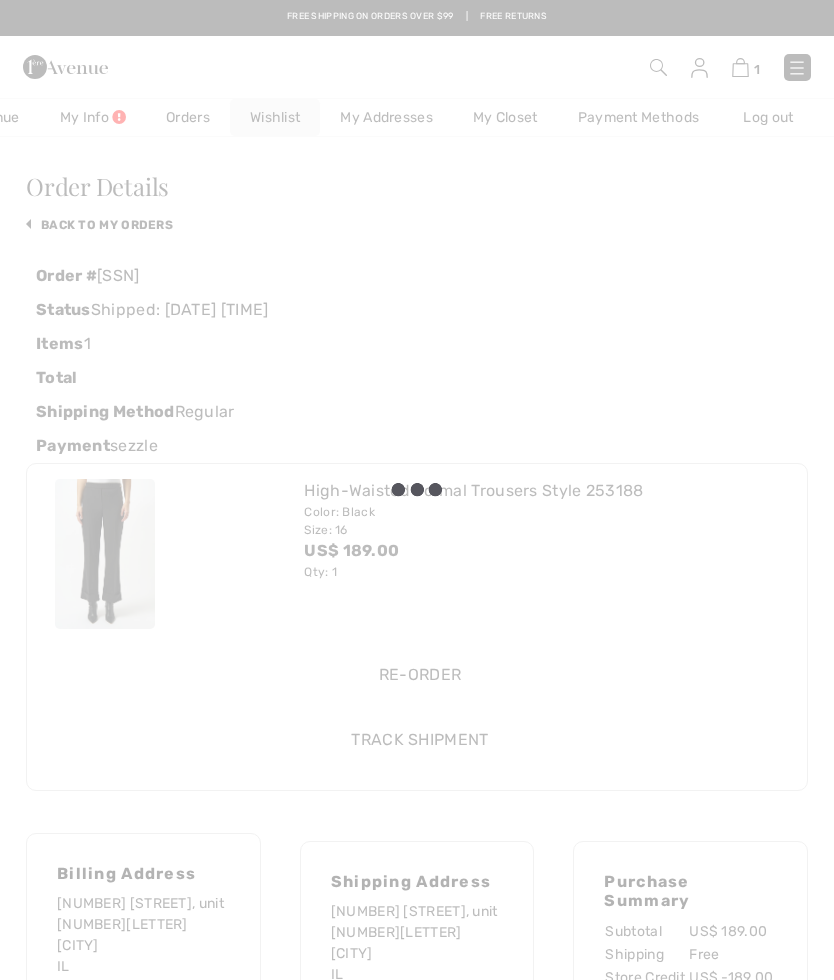 scroll, scrollTop: 0, scrollLeft: 82, axis: horizontal 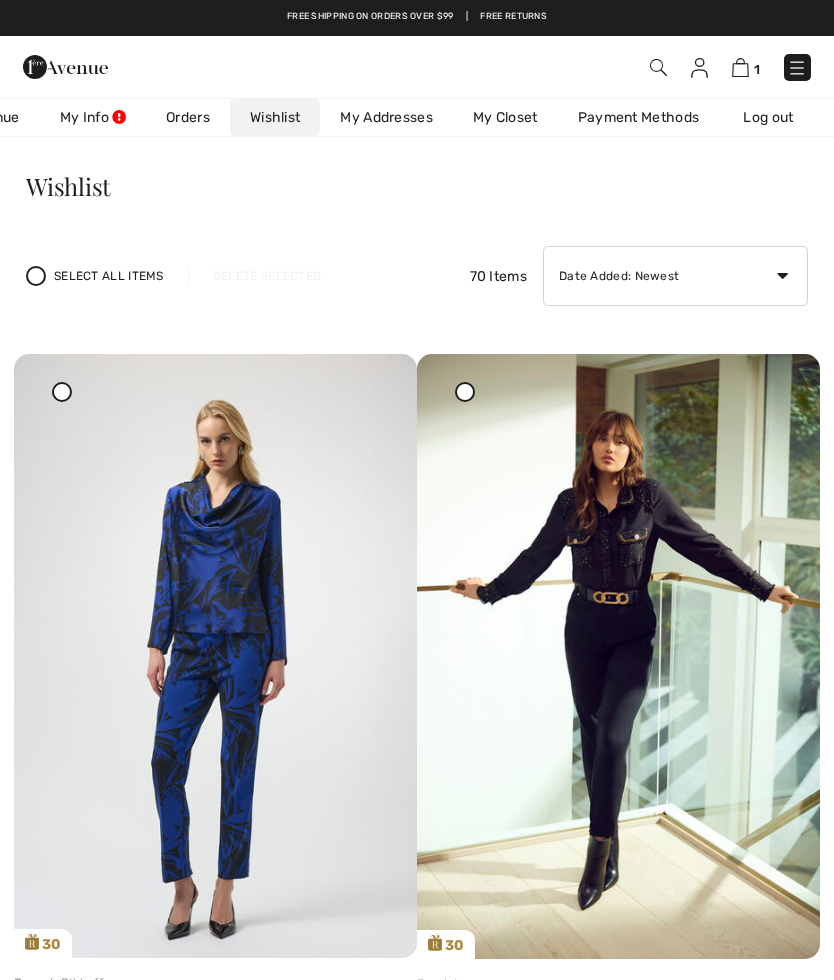 click at bounding box center (618, 656) 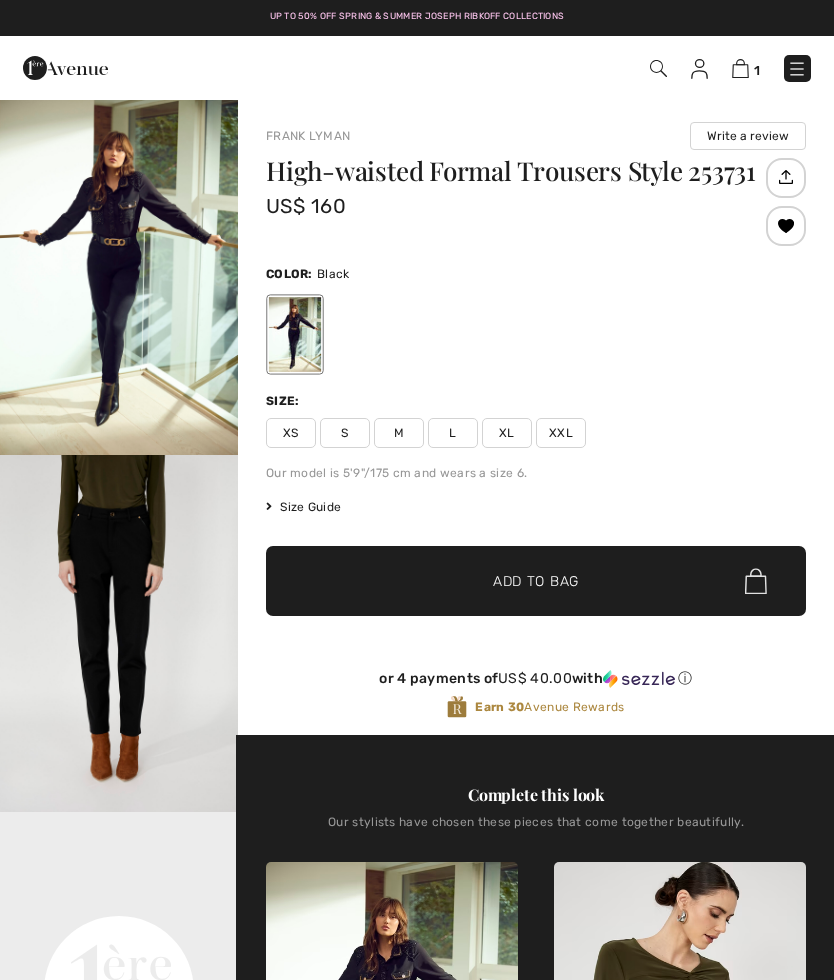 checkbox on "true" 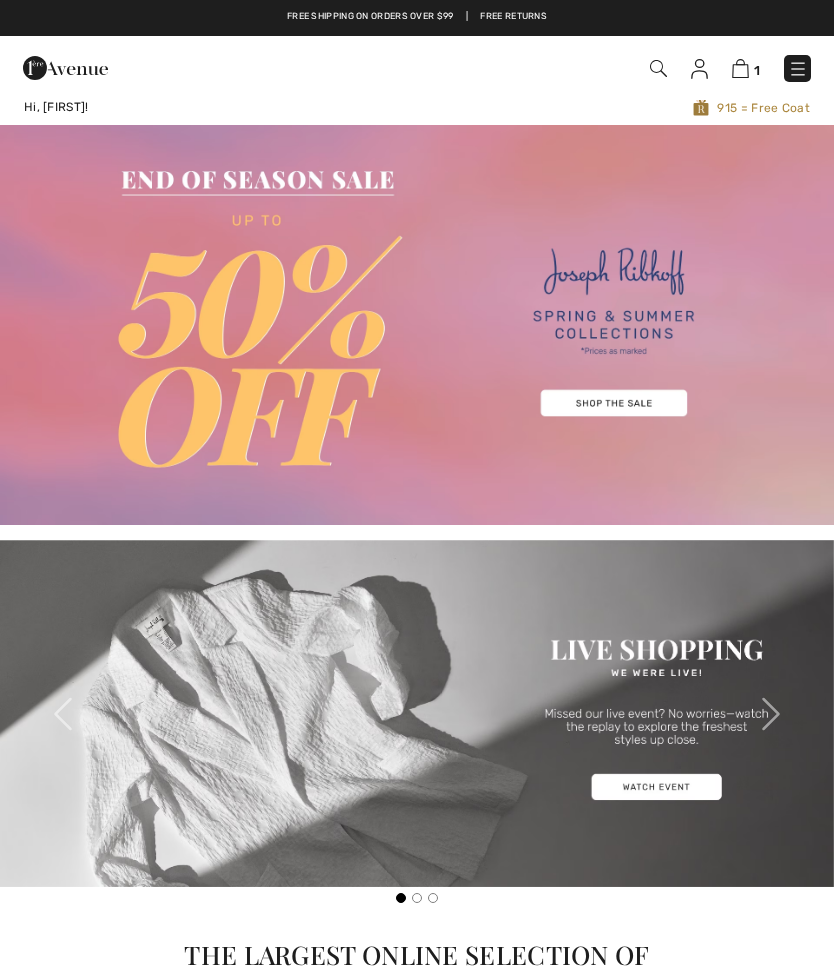 checkbox on "true" 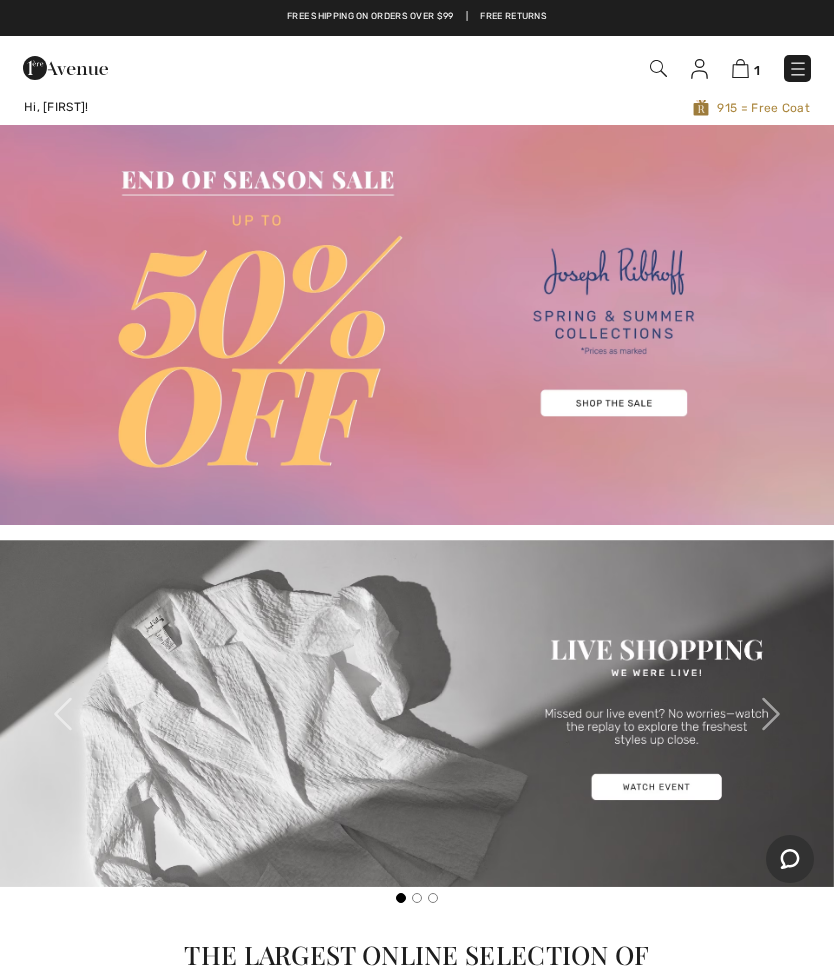 click at bounding box center [699, 69] 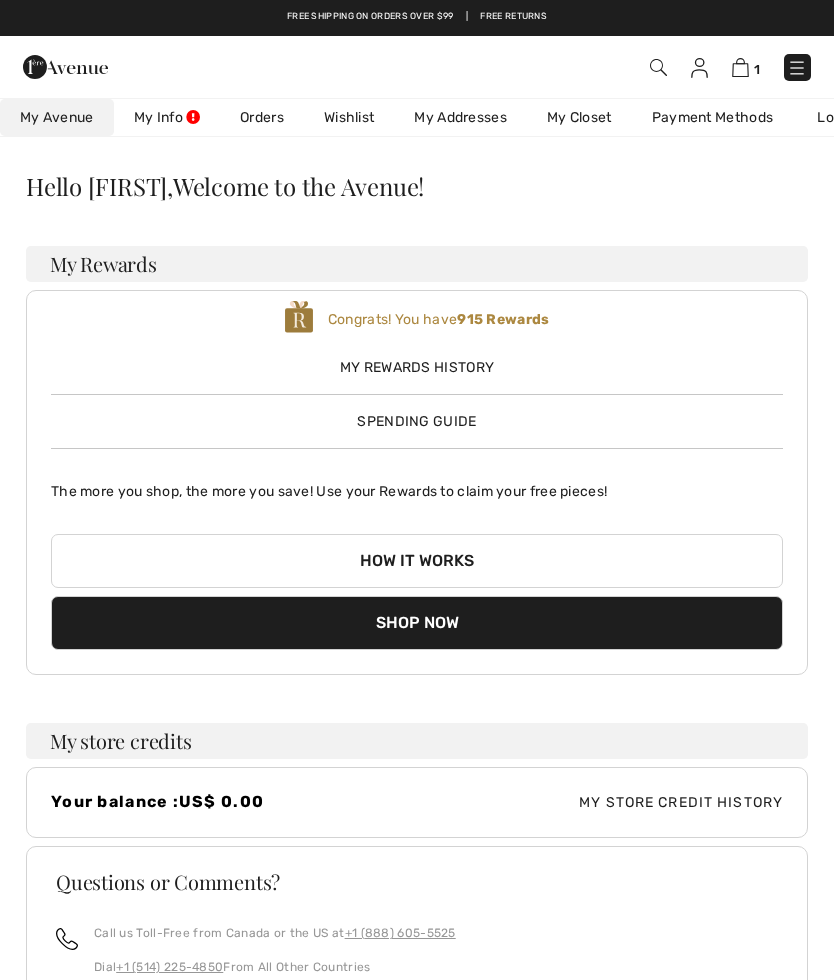 scroll, scrollTop: 0, scrollLeft: 0, axis: both 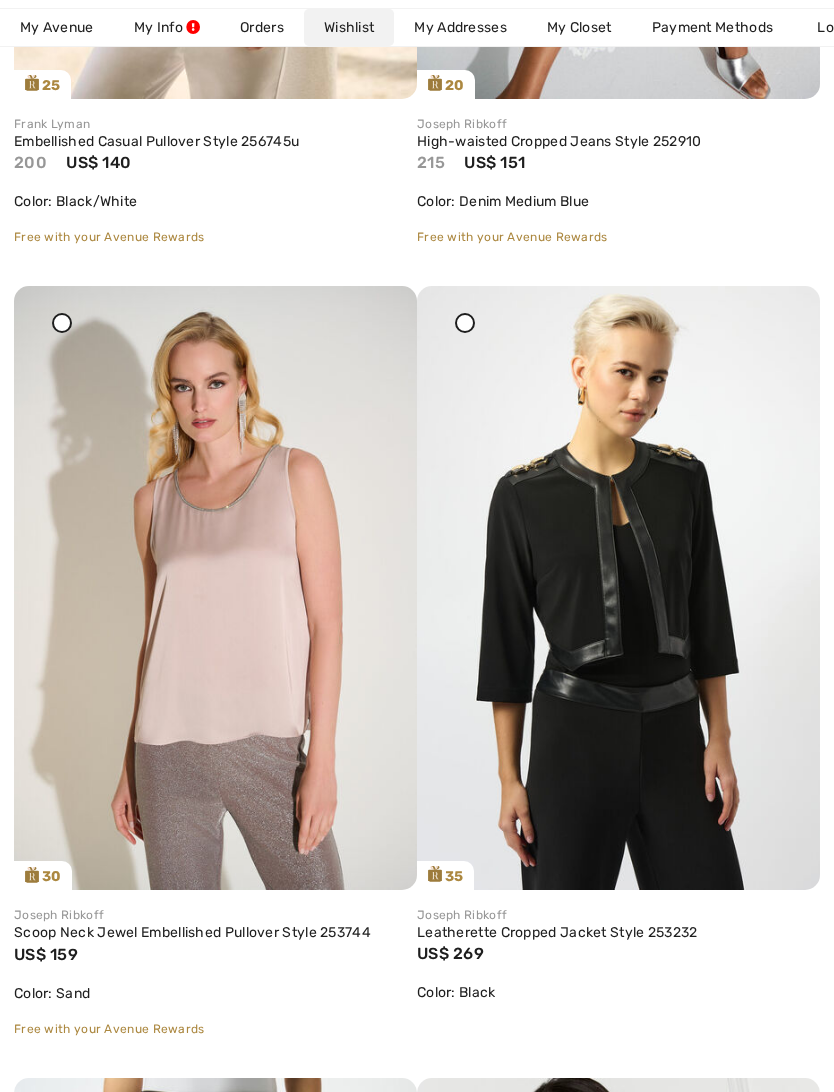 click at bounding box center [618, 588] 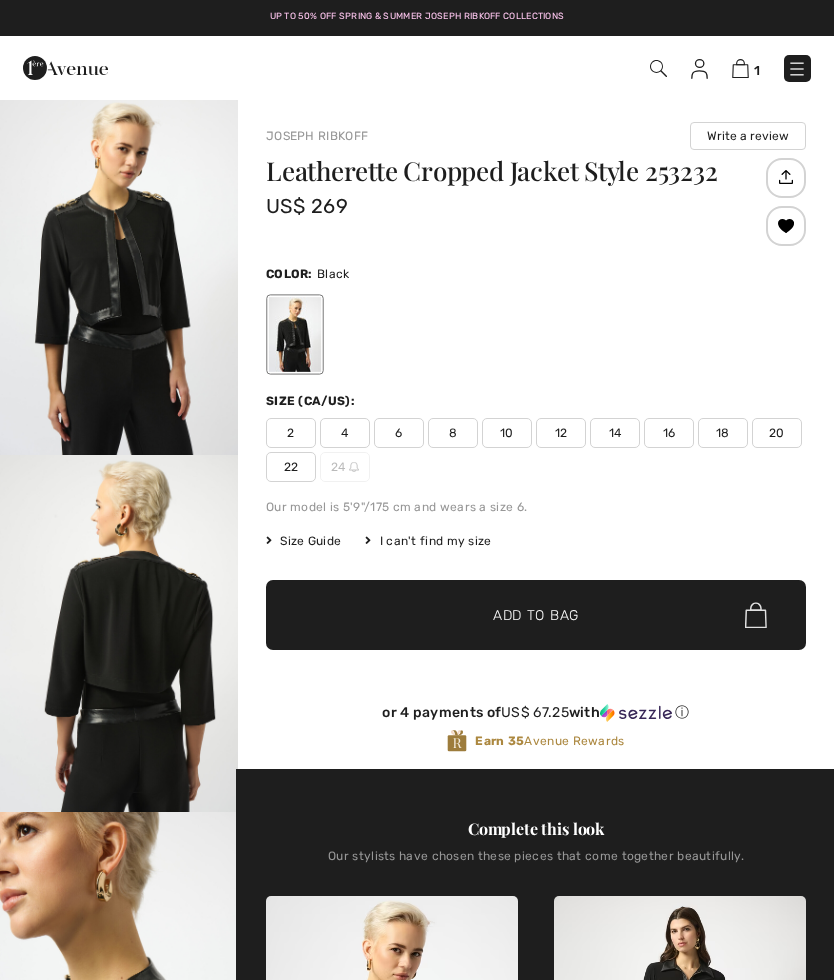 scroll, scrollTop: 0, scrollLeft: 0, axis: both 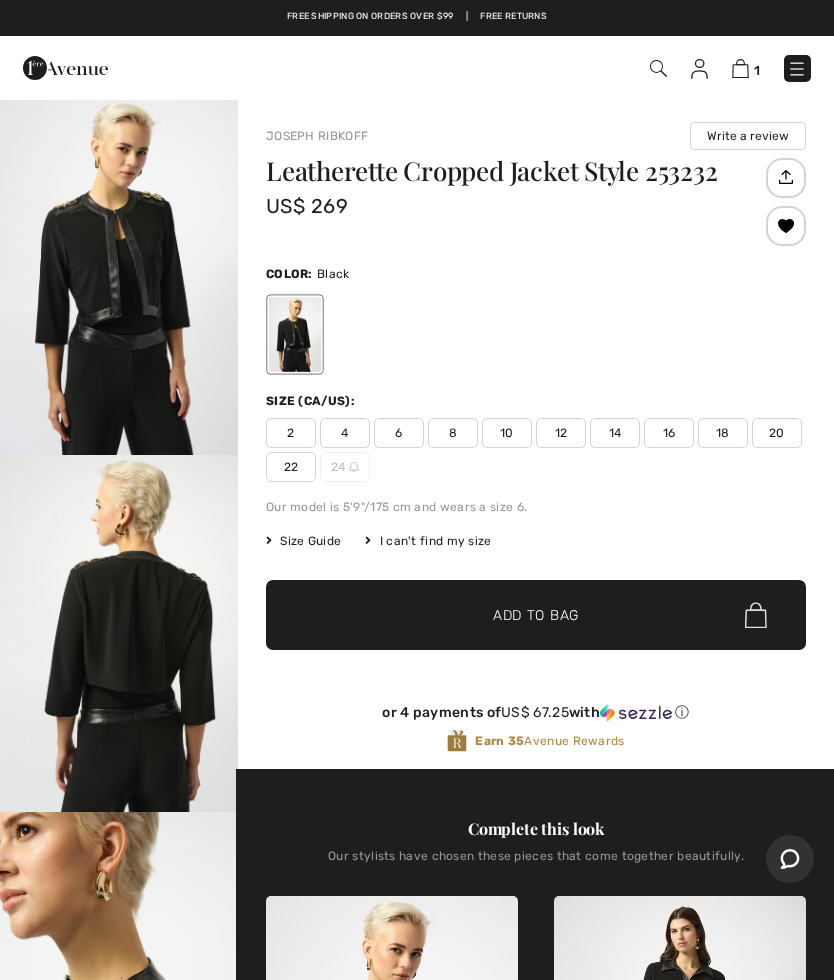 click on "22" at bounding box center [291, 467] 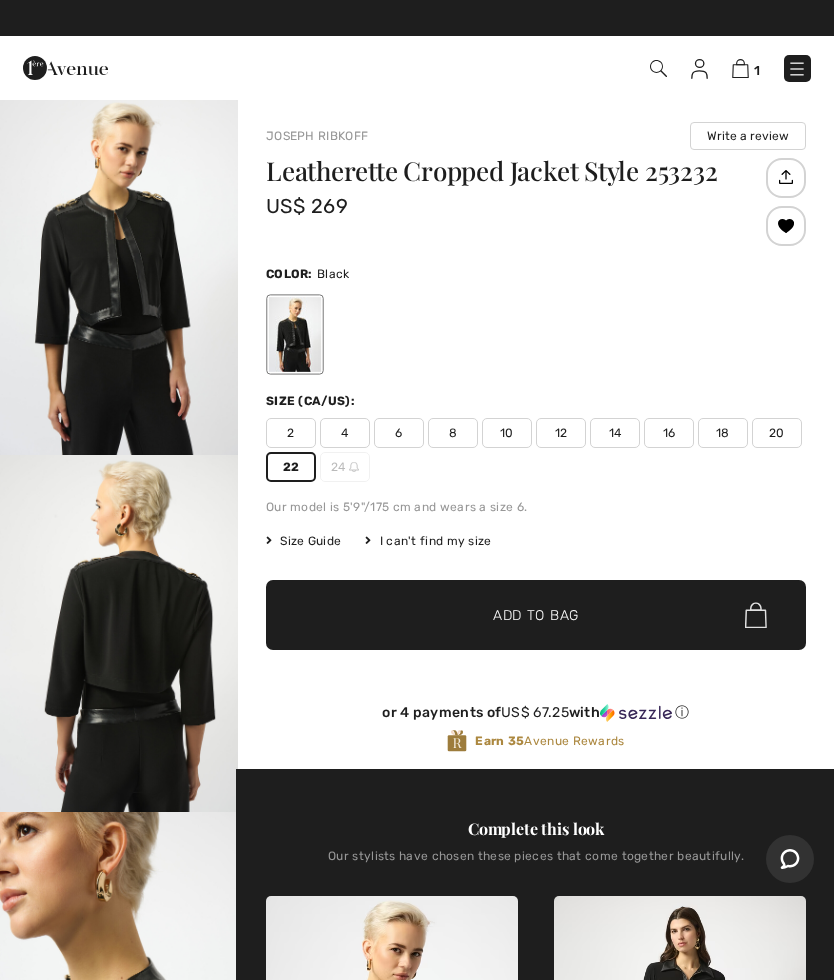 click on "Add to Bag" at bounding box center [536, 615] 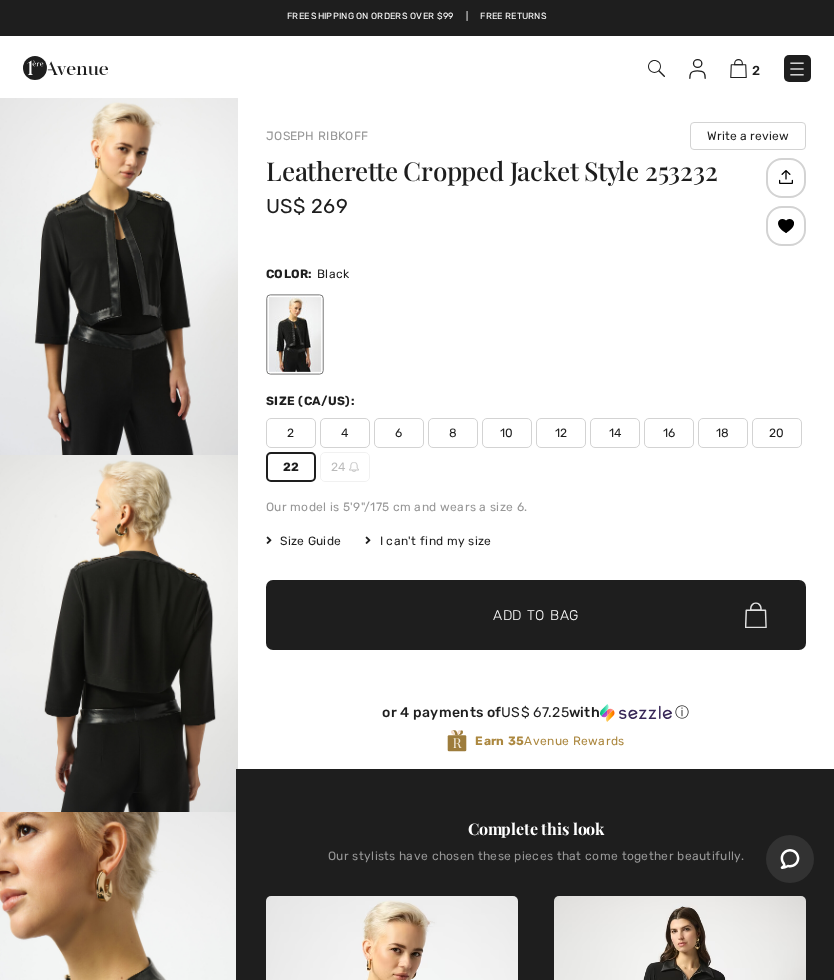 scroll, scrollTop: 0, scrollLeft: 0, axis: both 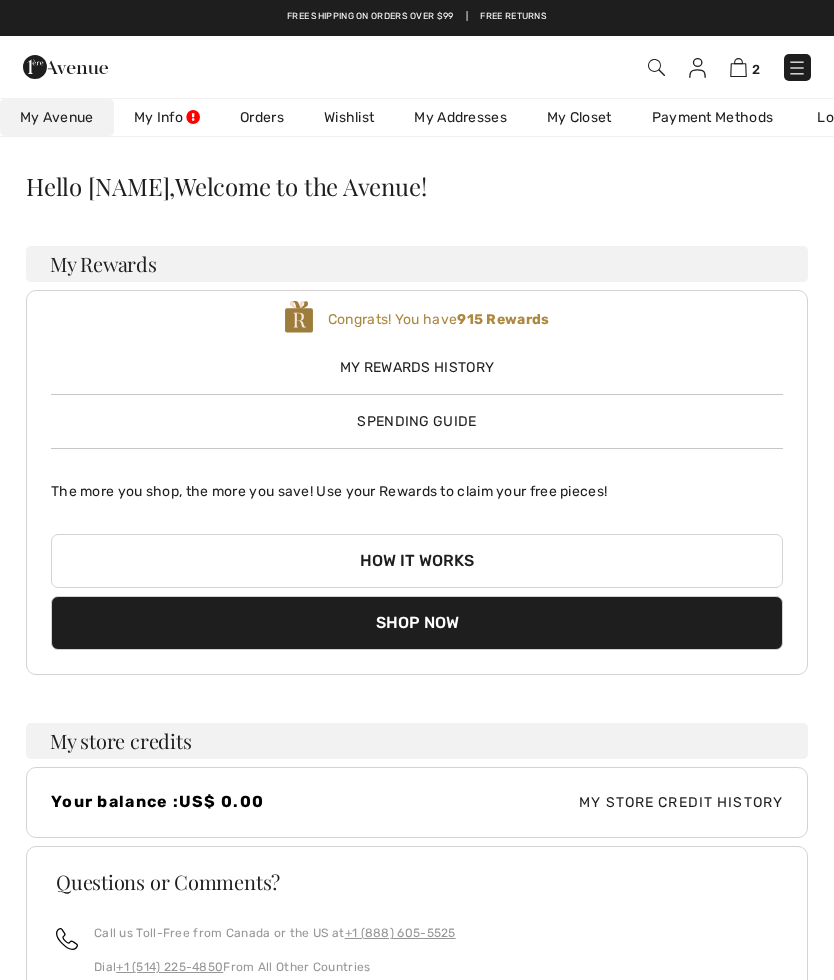 click on "Orders" at bounding box center [262, 117] 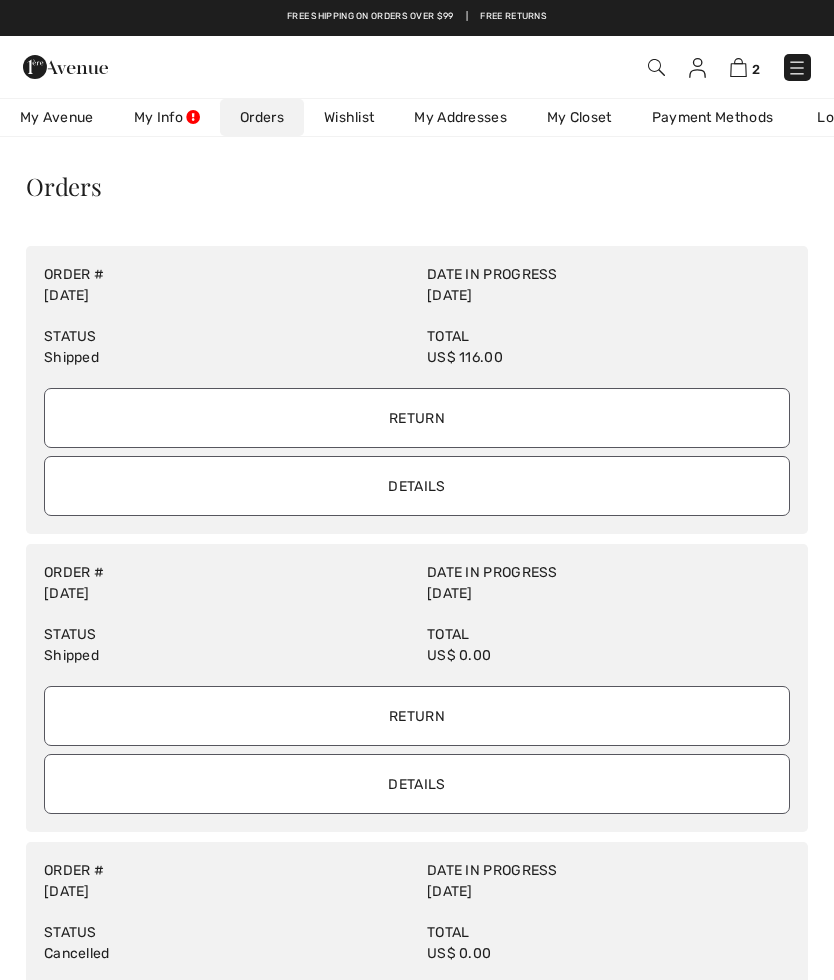 click on "Wishlist" at bounding box center [349, 117] 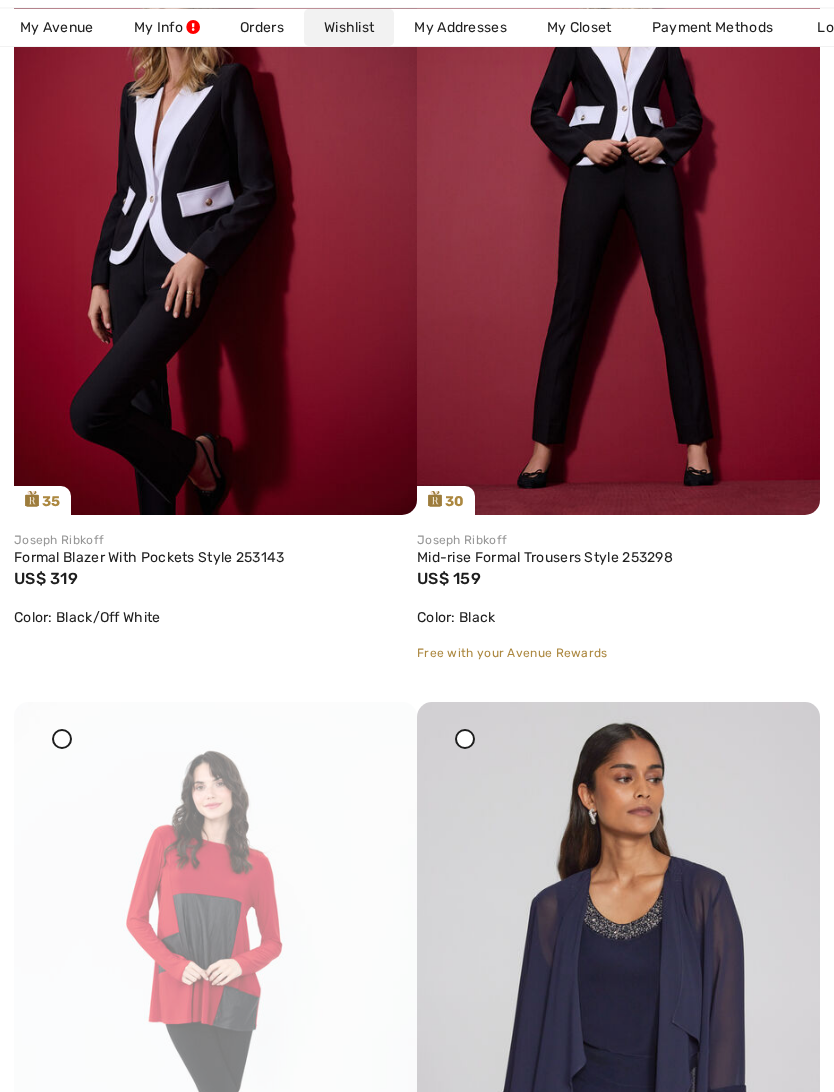 scroll, scrollTop: 5984, scrollLeft: 0, axis: vertical 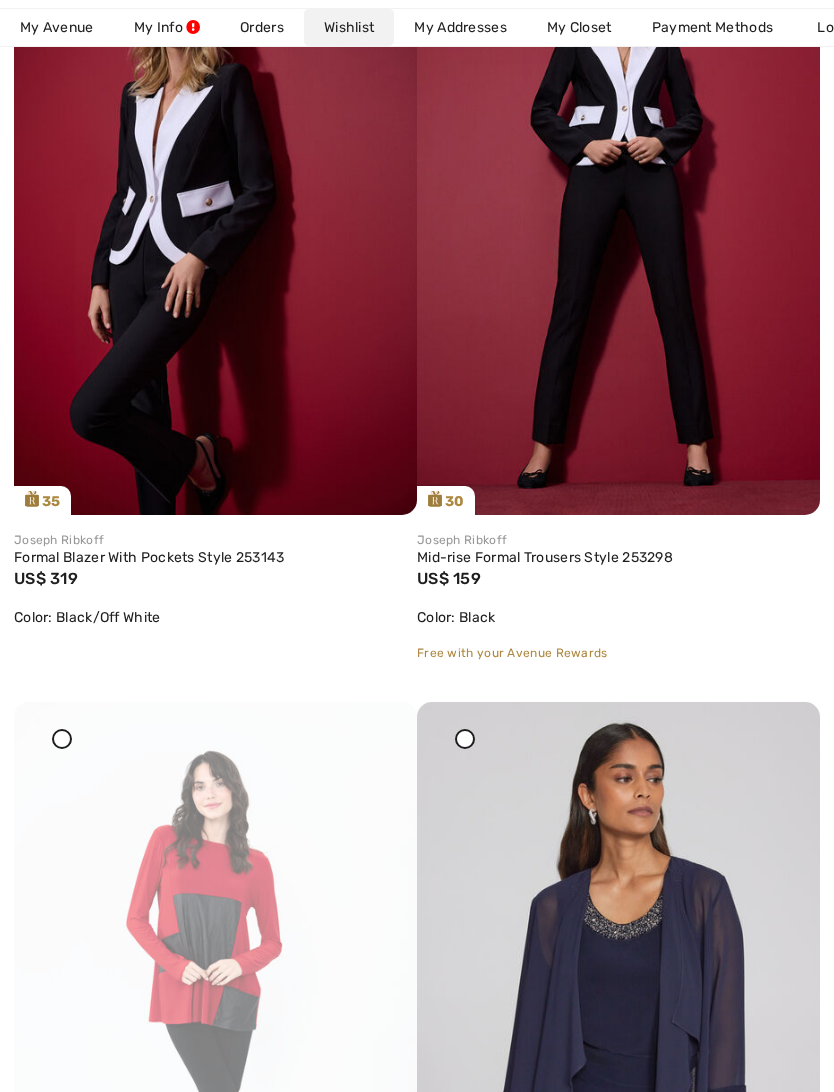 click at bounding box center (618, 212) 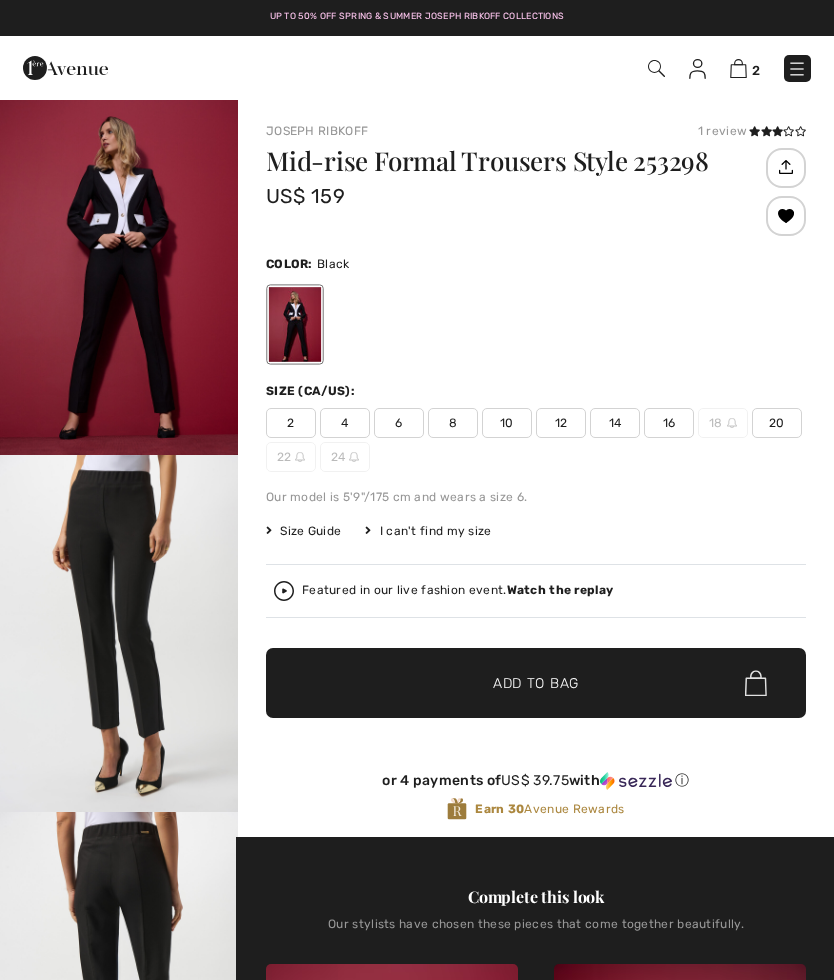 checkbox on "true" 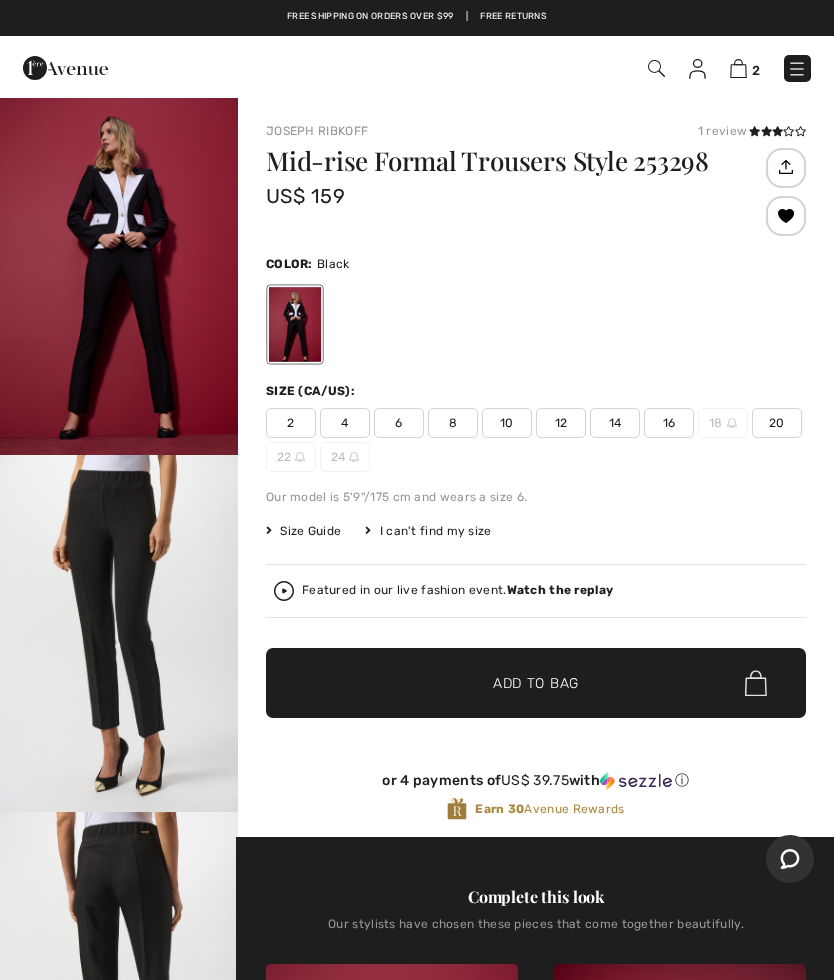 scroll, scrollTop: 0, scrollLeft: 0, axis: both 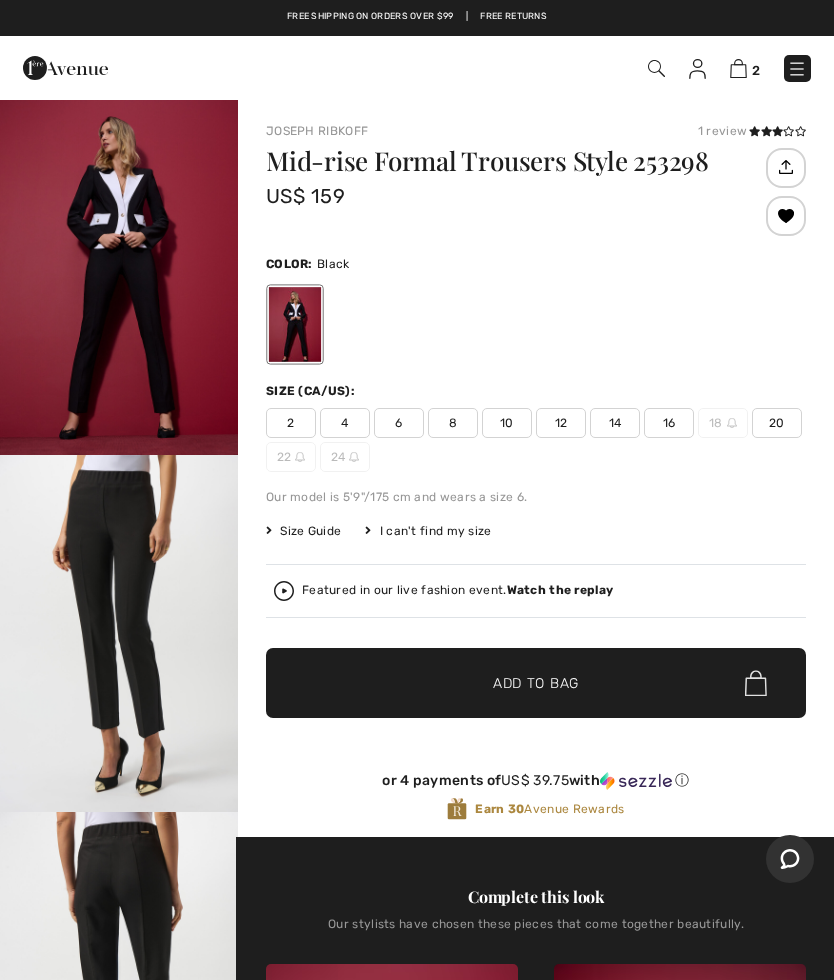 click on "16" at bounding box center (669, 423) 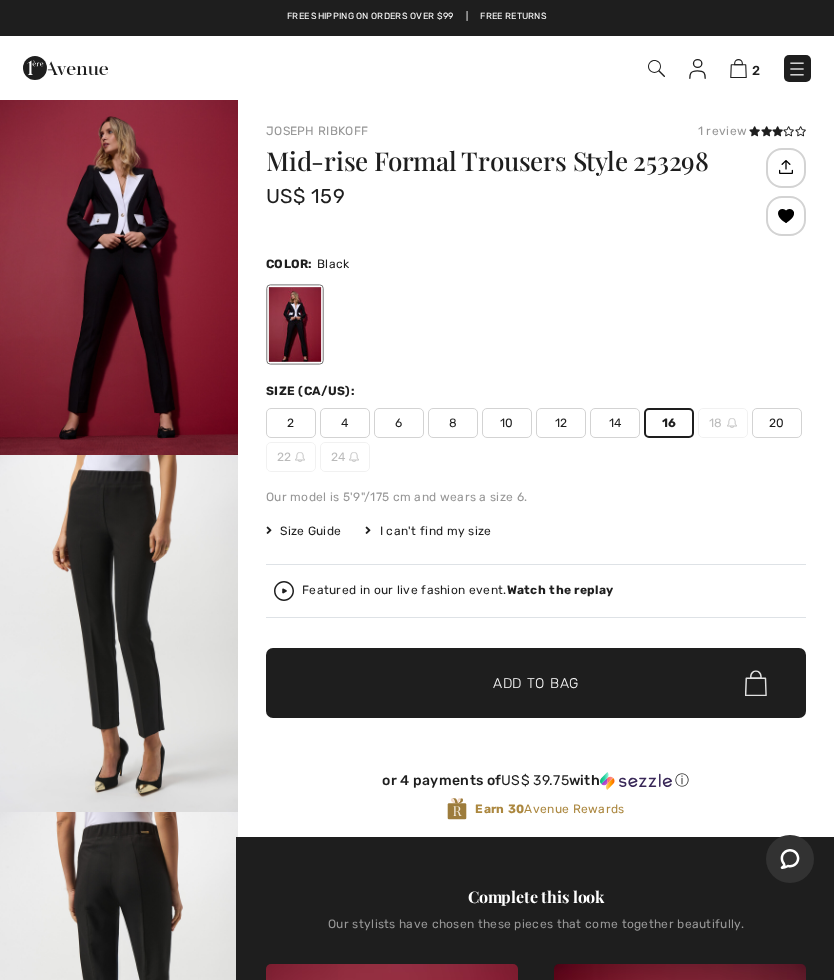 click on "Add to Bag" at bounding box center [536, 683] 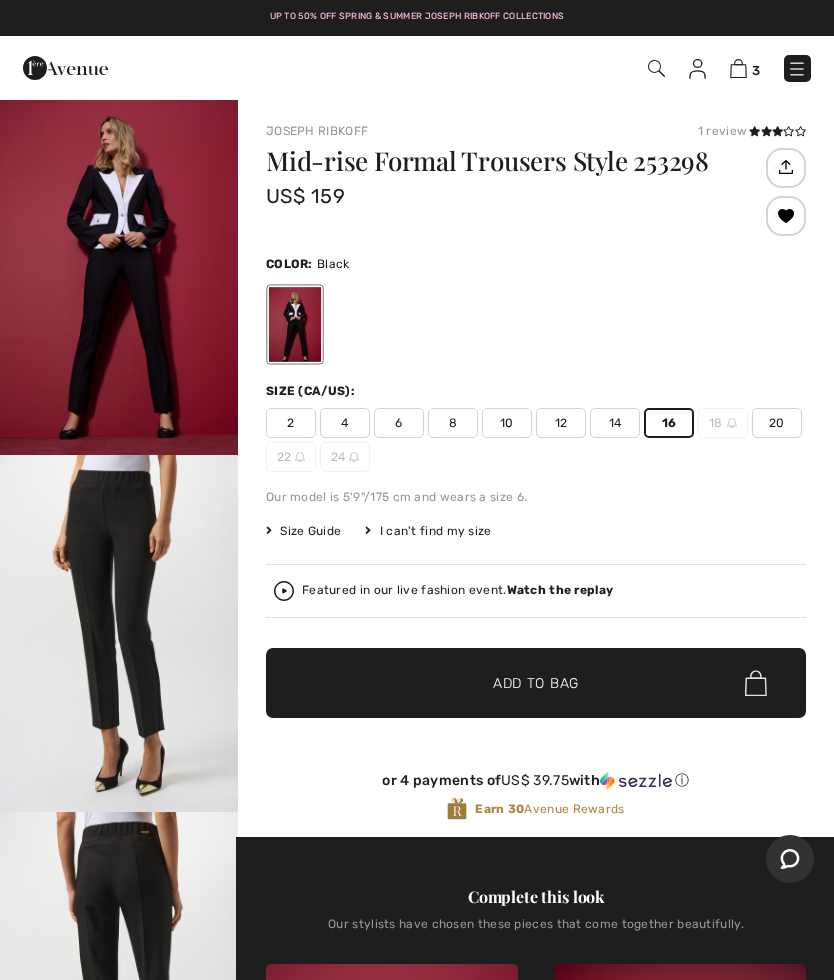 click on "3" at bounding box center [745, 68] 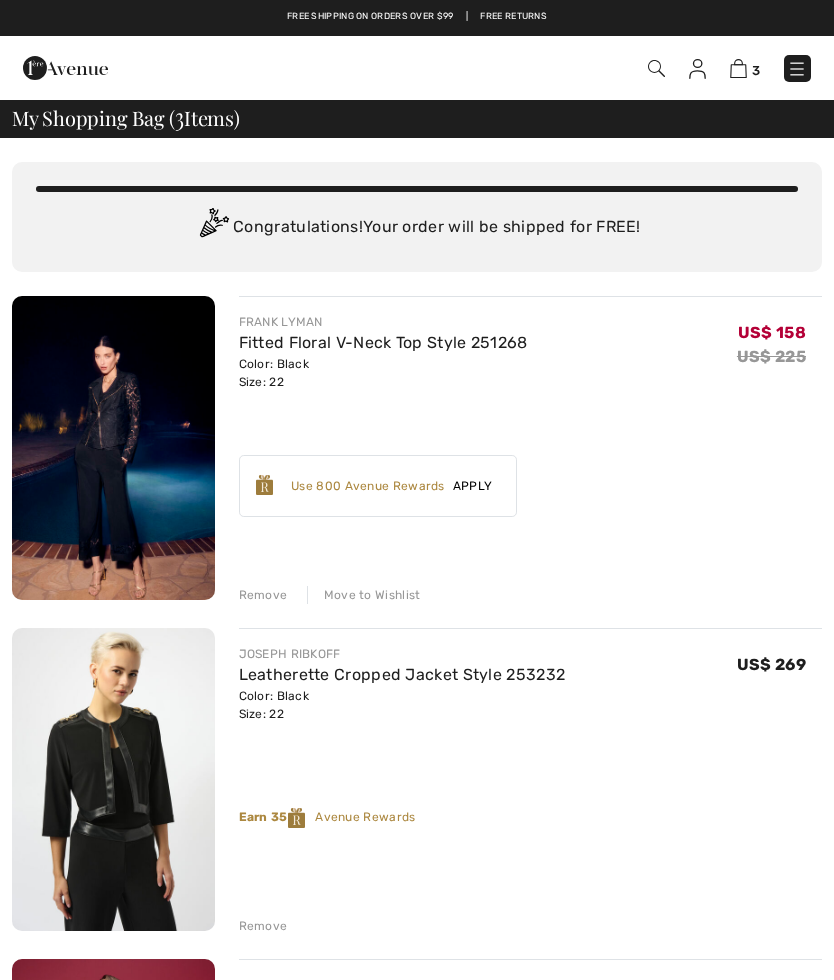 scroll, scrollTop: 0, scrollLeft: 0, axis: both 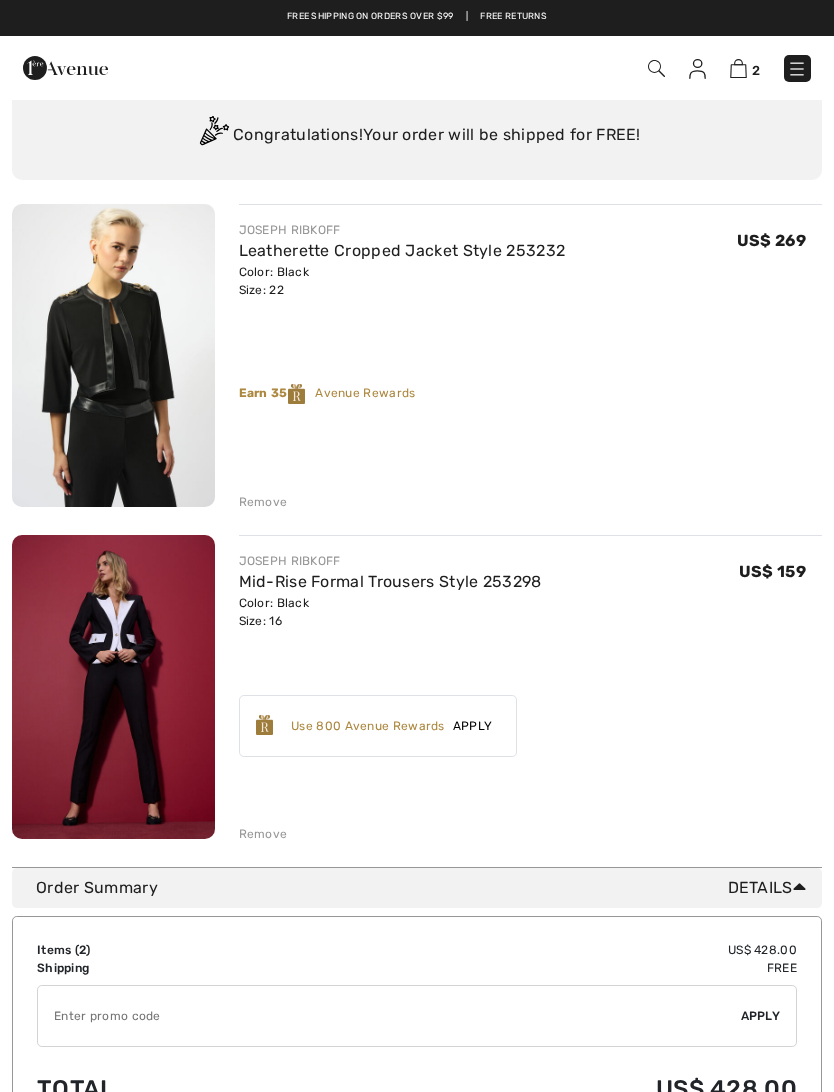 click at bounding box center [697, 69] 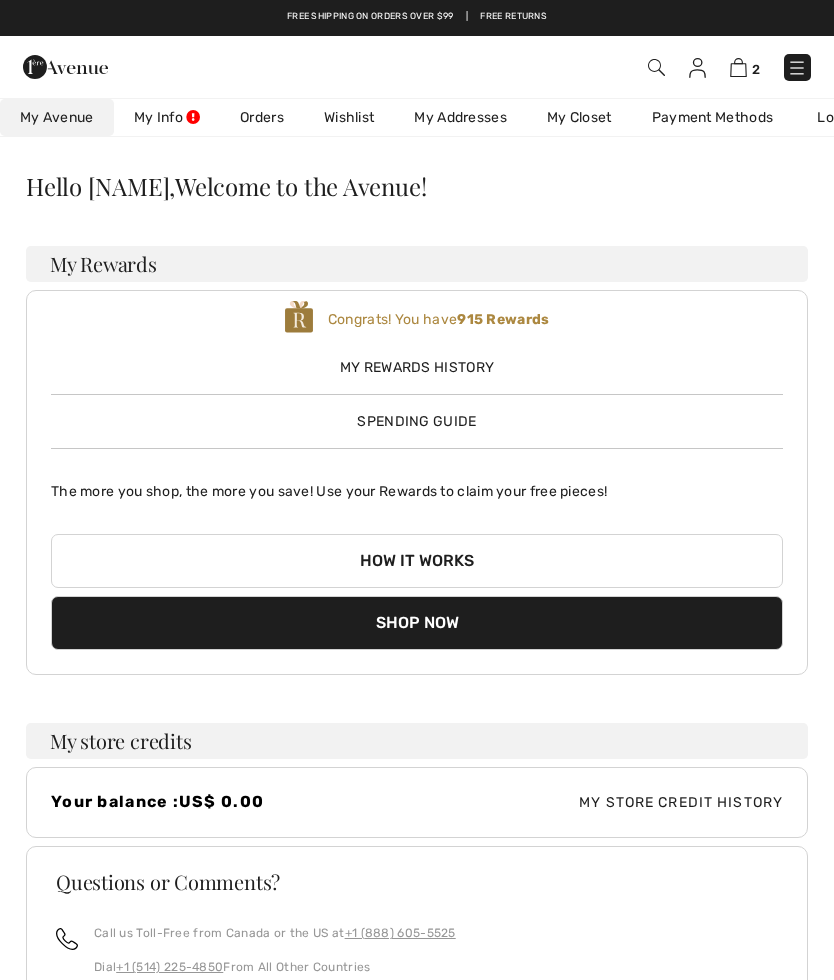 scroll, scrollTop: 0, scrollLeft: 0, axis: both 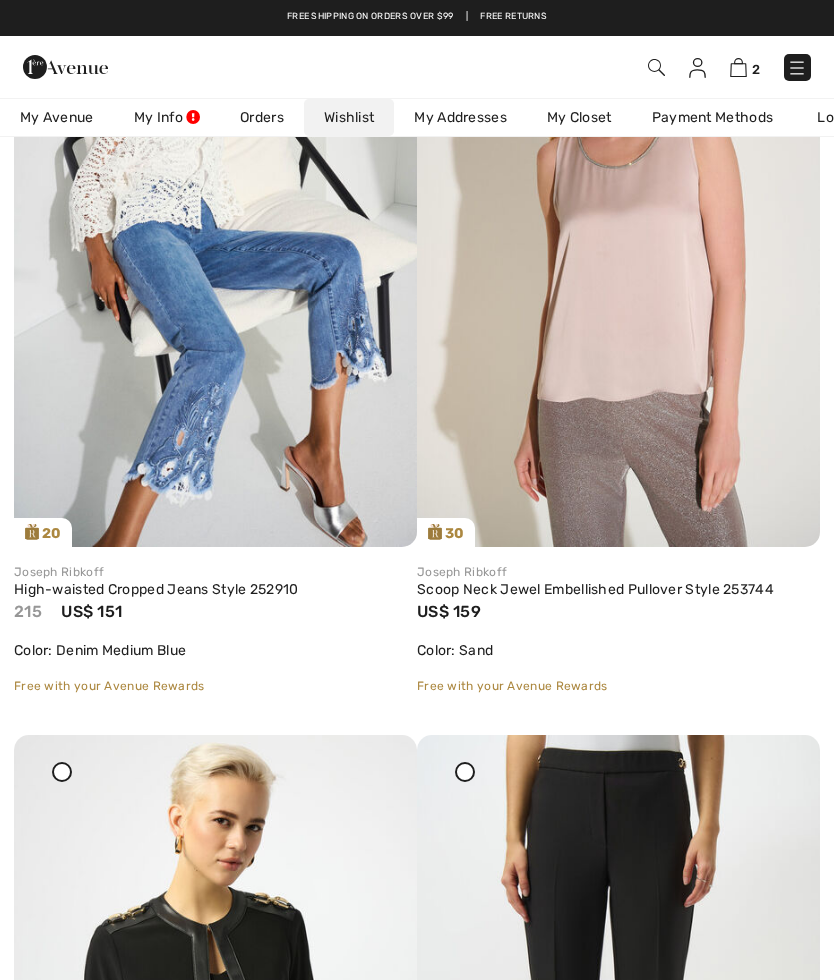 click at bounding box center [618, 245] 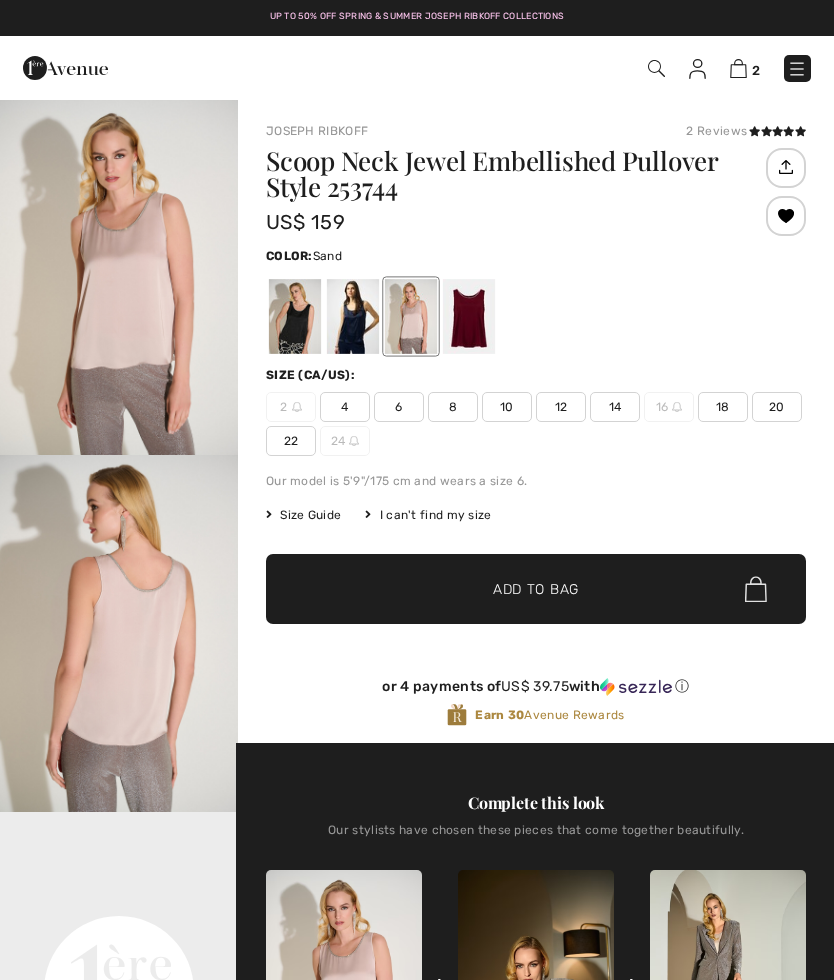 checkbox on "true" 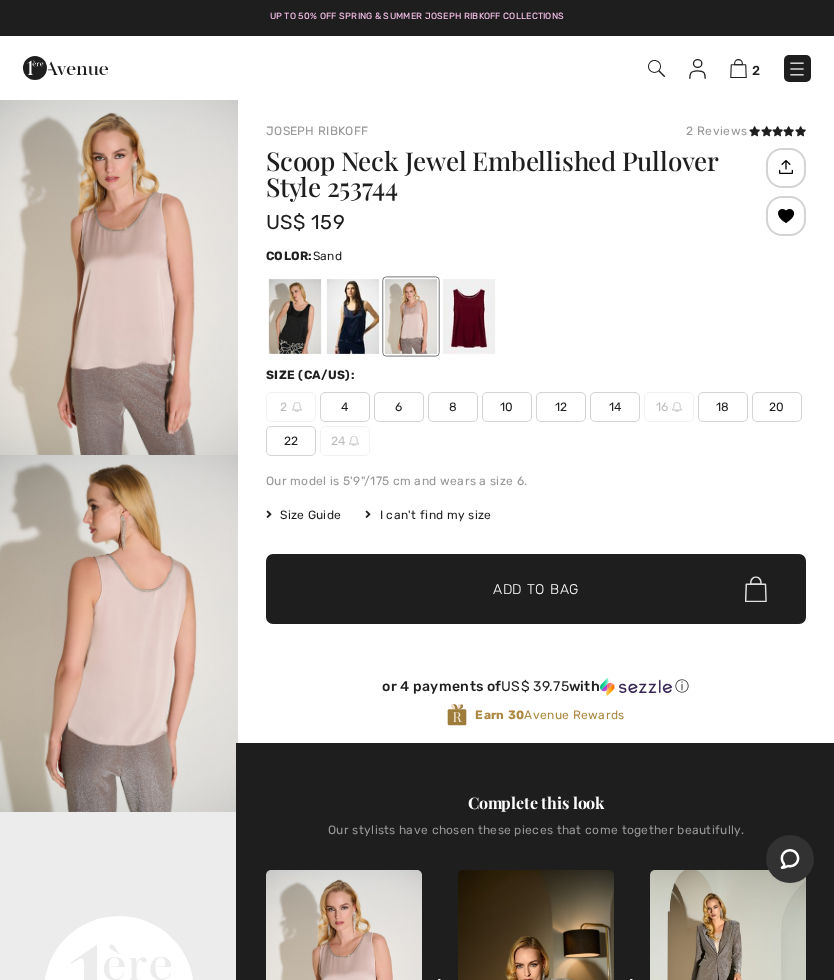 scroll, scrollTop: 0, scrollLeft: 0, axis: both 